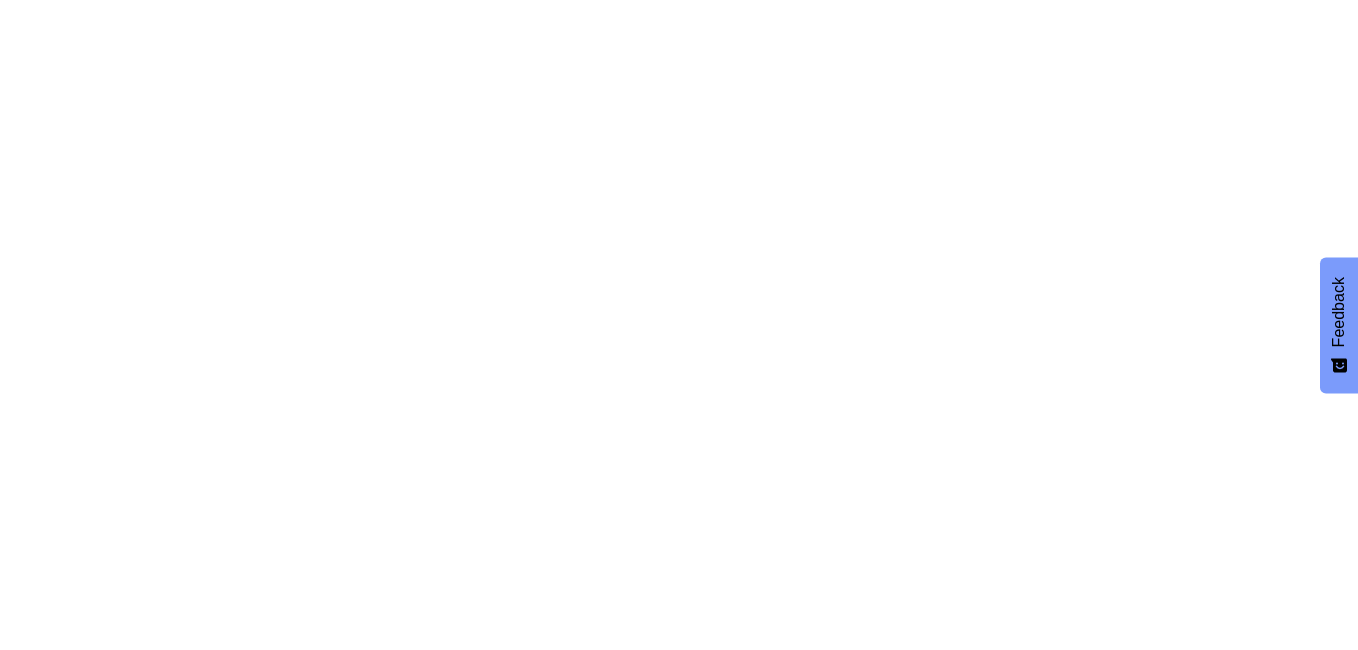 scroll, scrollTop: 0, scrollLeft: 0, axis: both 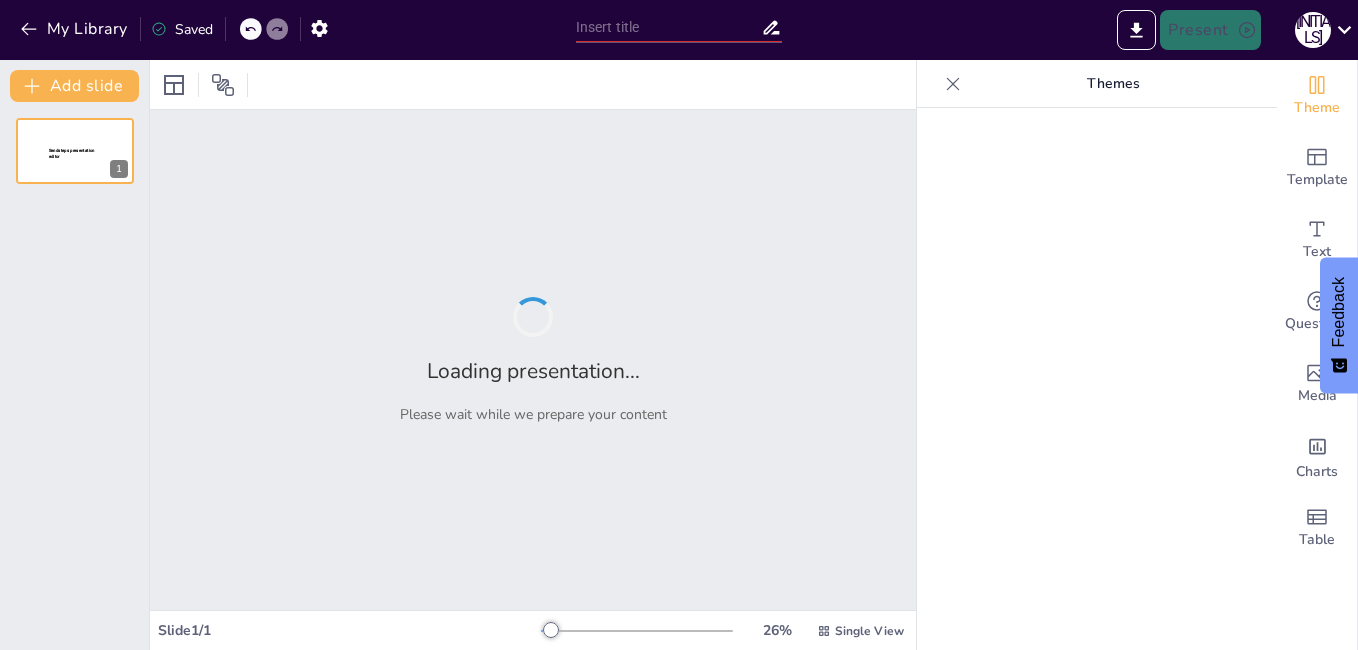type on "Desirable properties of a protective relay" 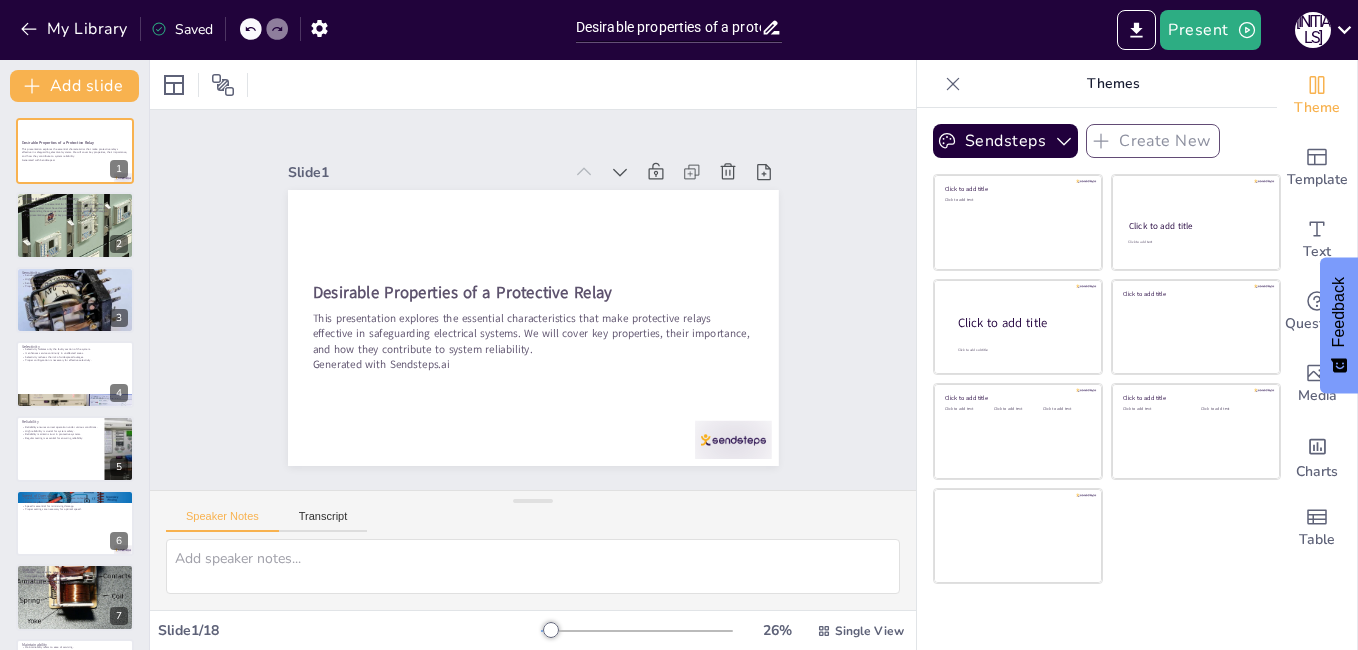 checkbox on "true" 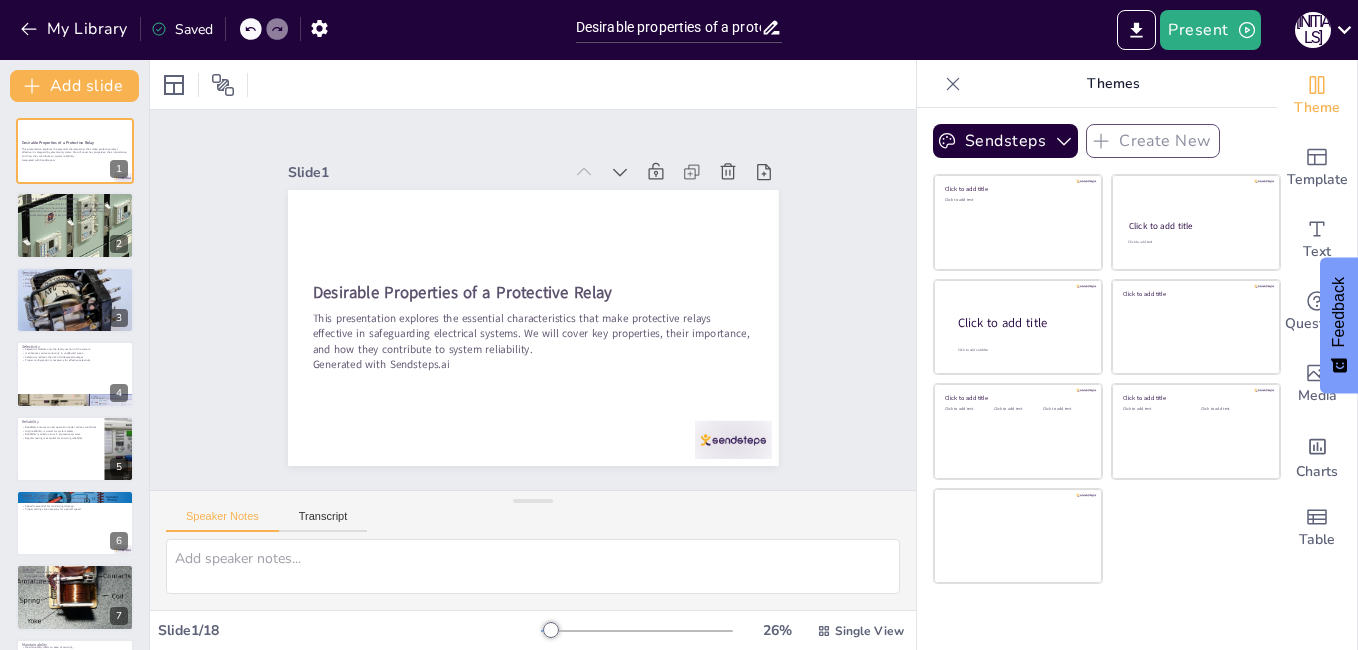 checkbox on "true" 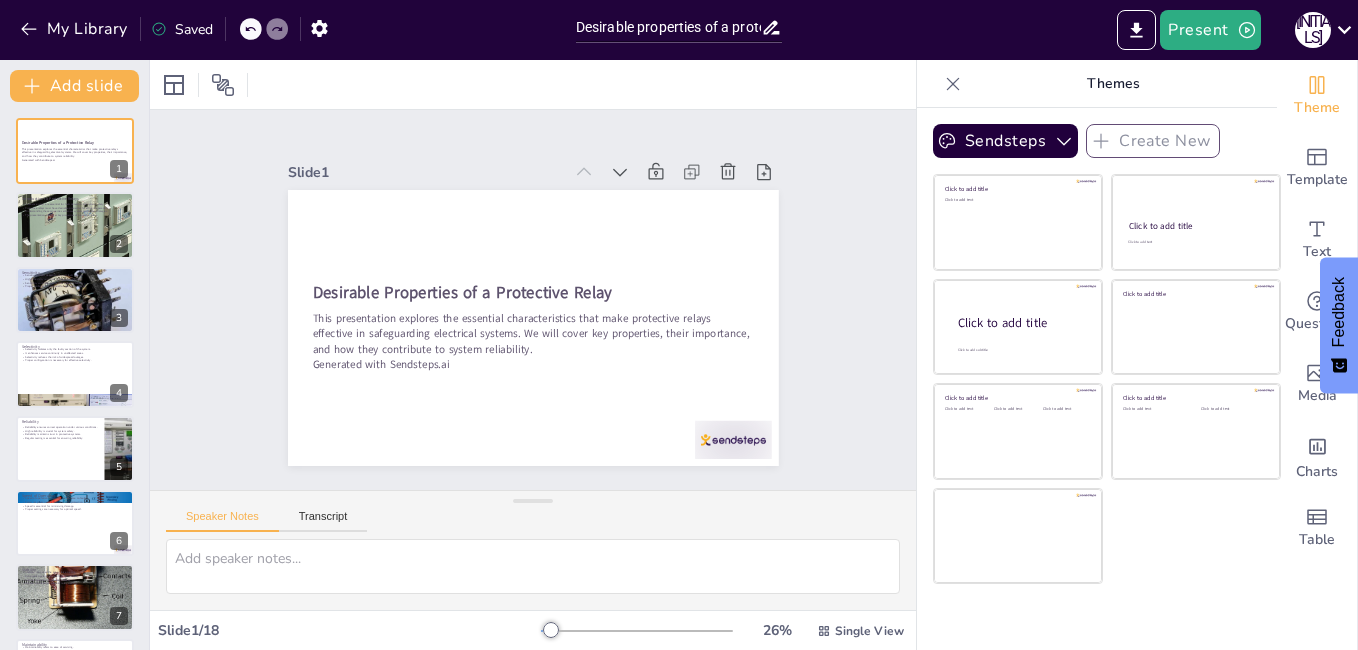 checkbox on "true" 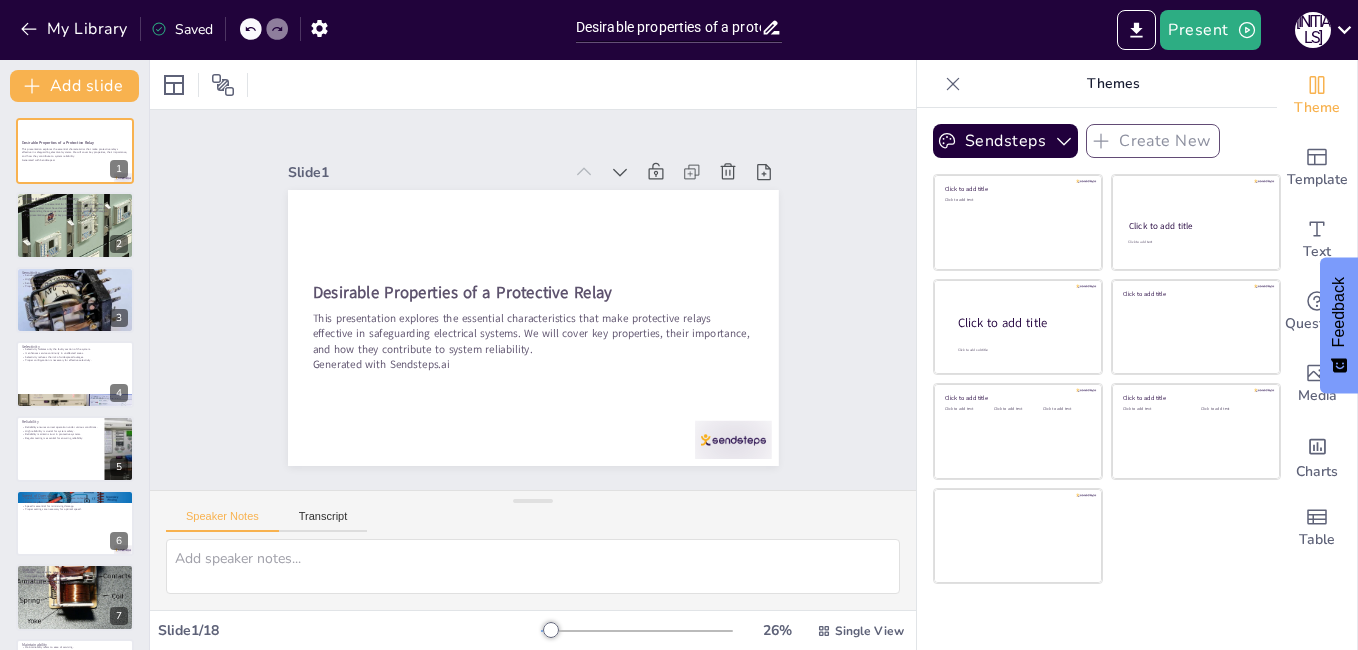 checkbox on "true" 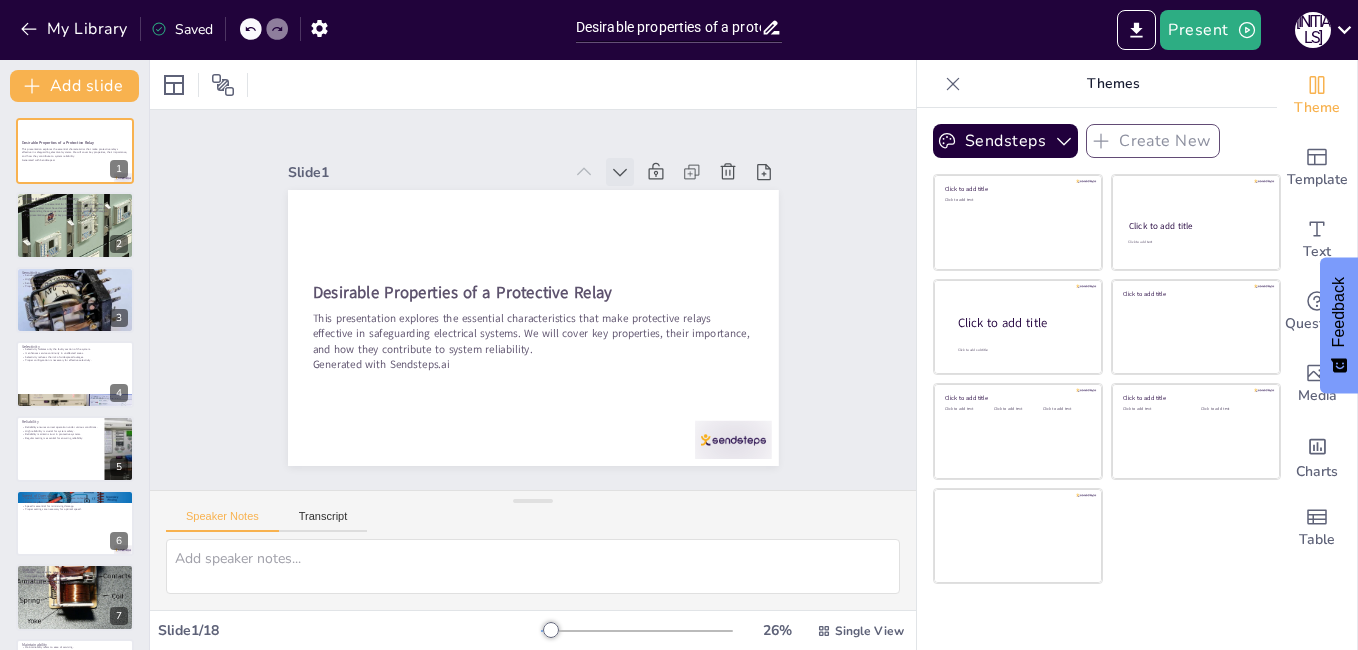 click 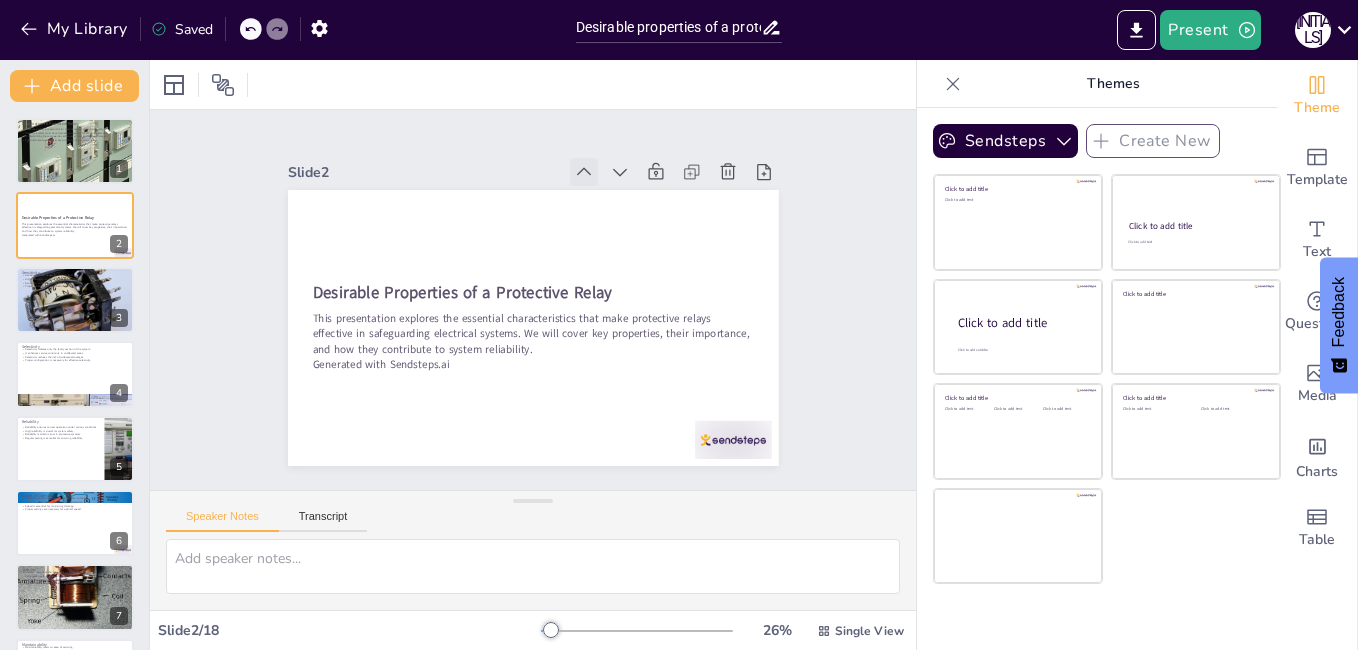 click 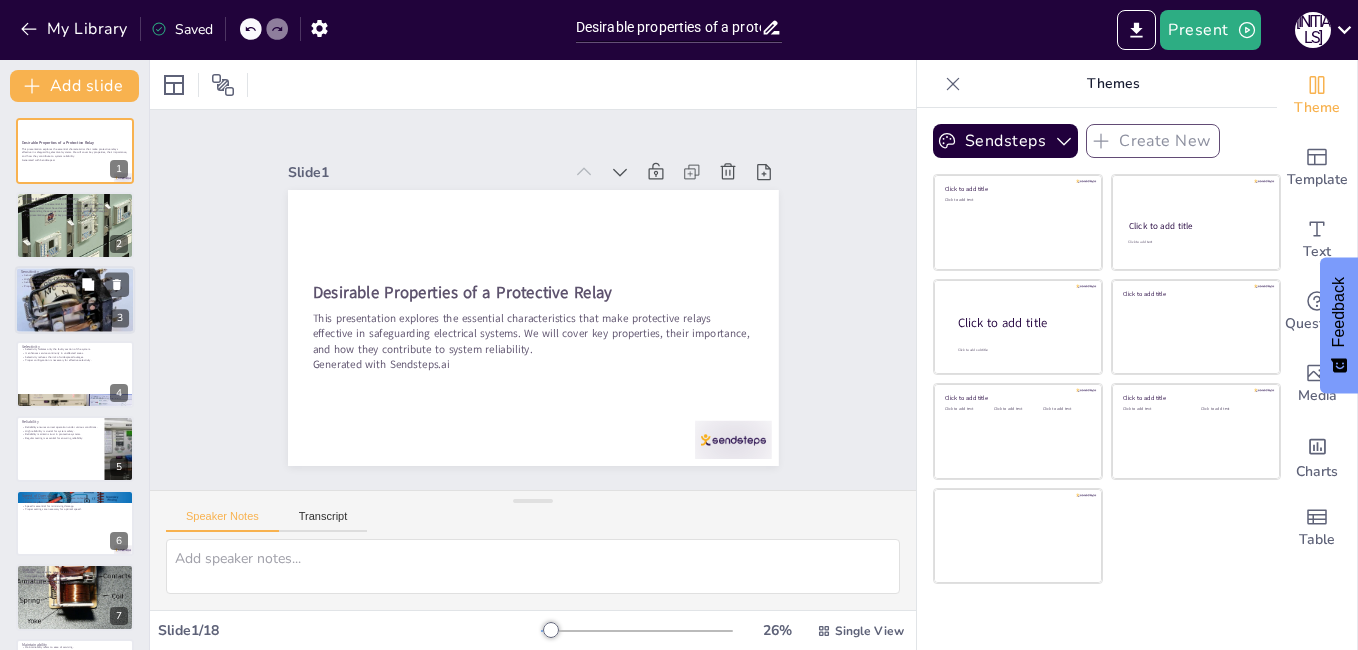checkbox on "true" 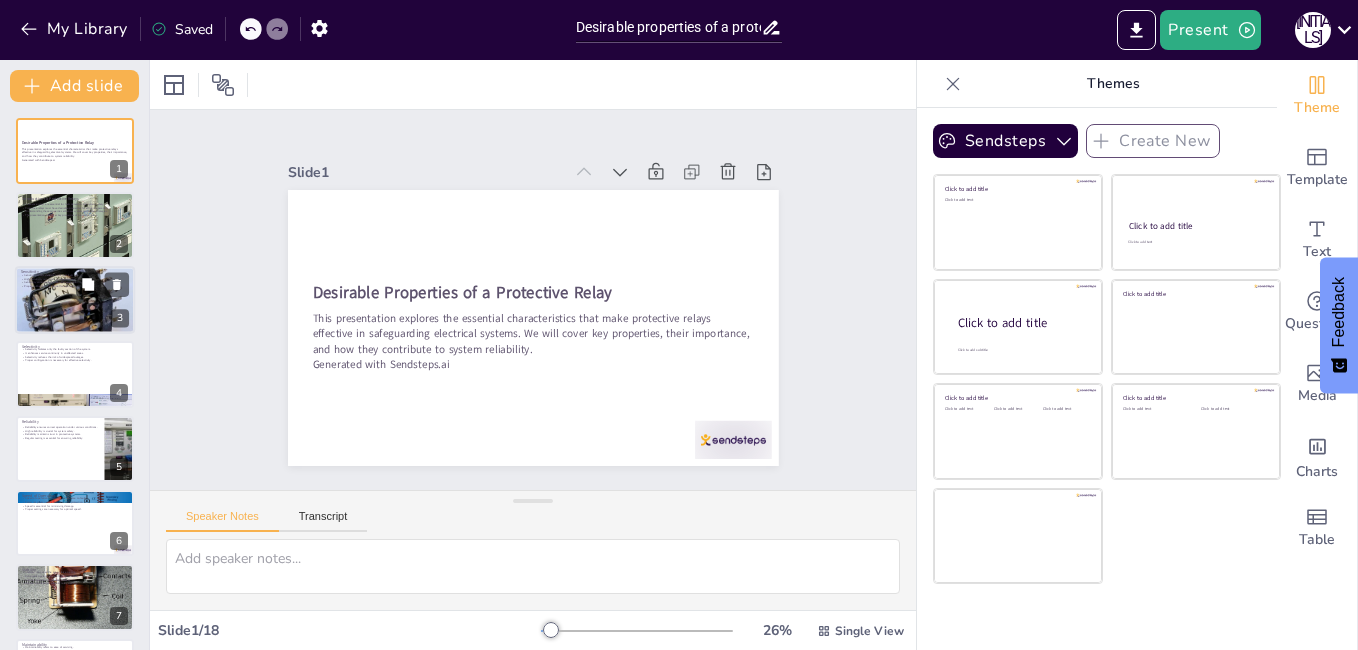 checkbox on "true" 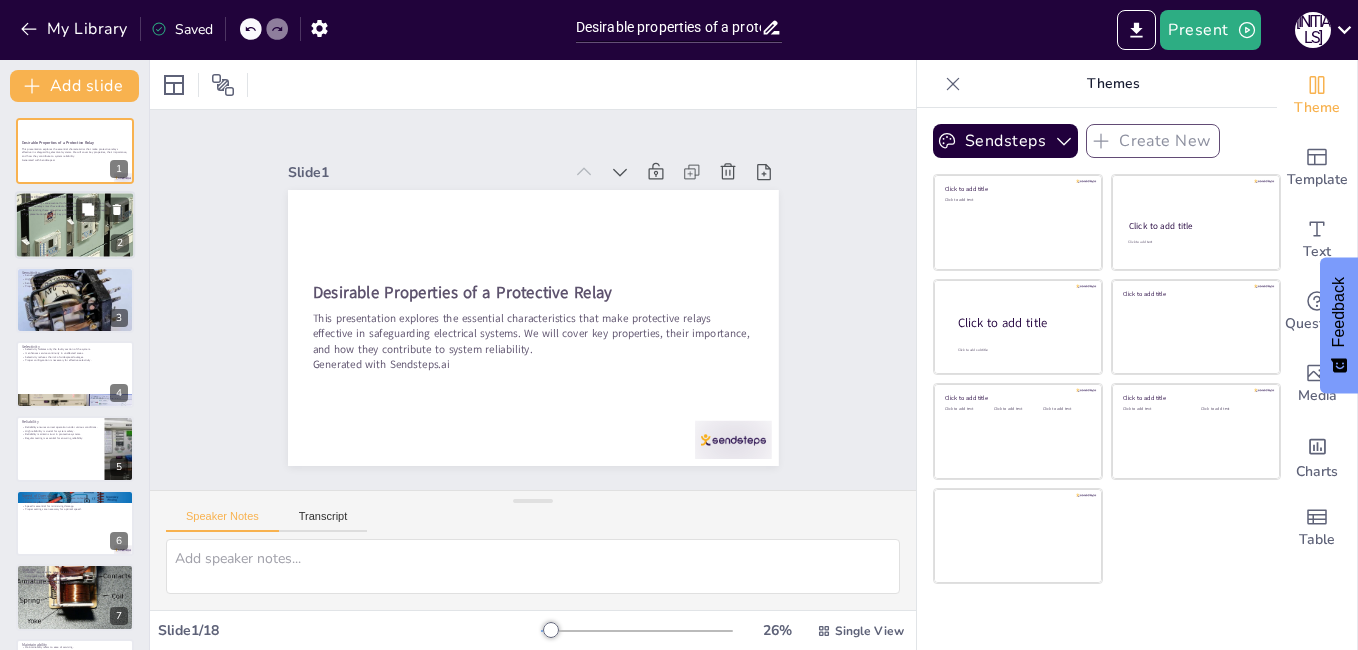 checkbox on "true" 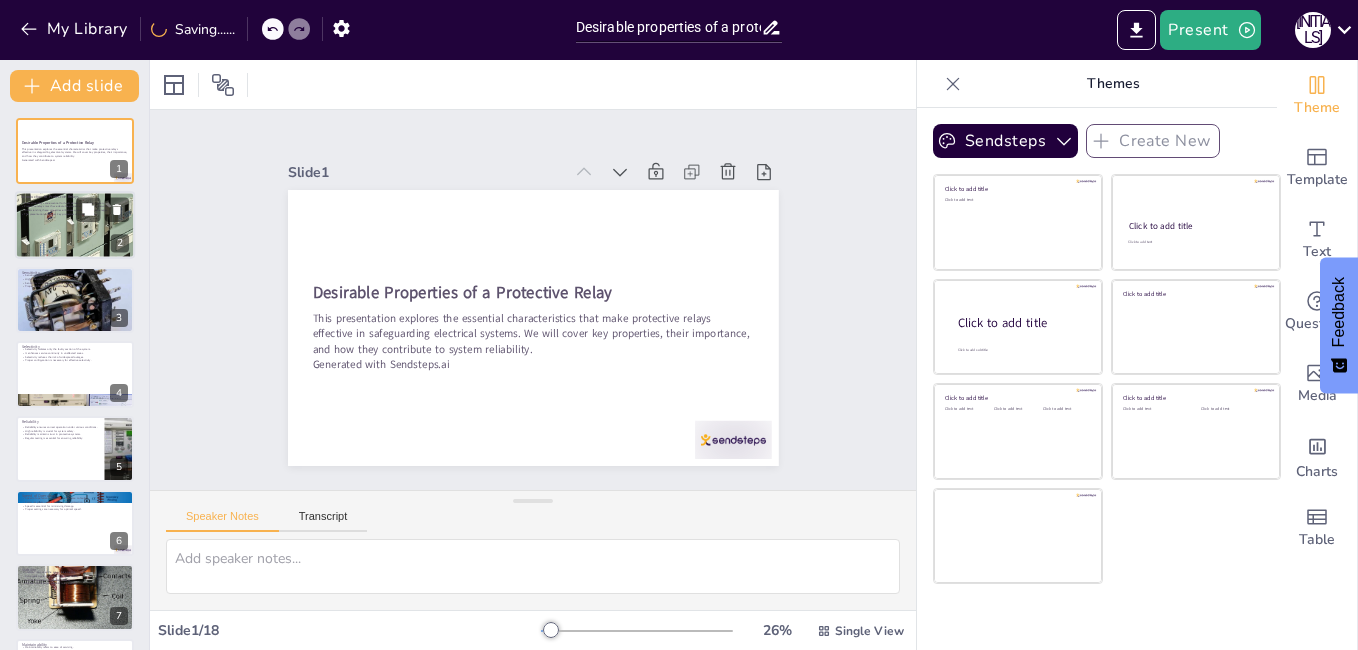 click at bounding box center (75, 226) 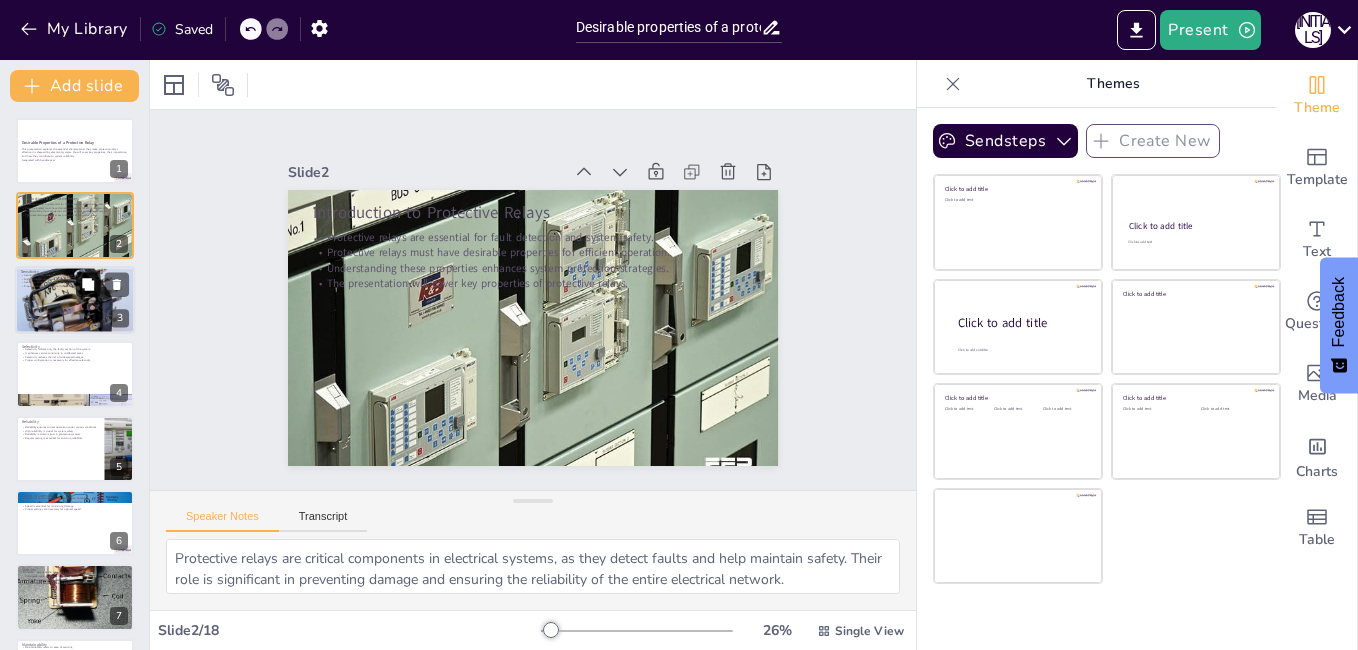 checkbox on "true" 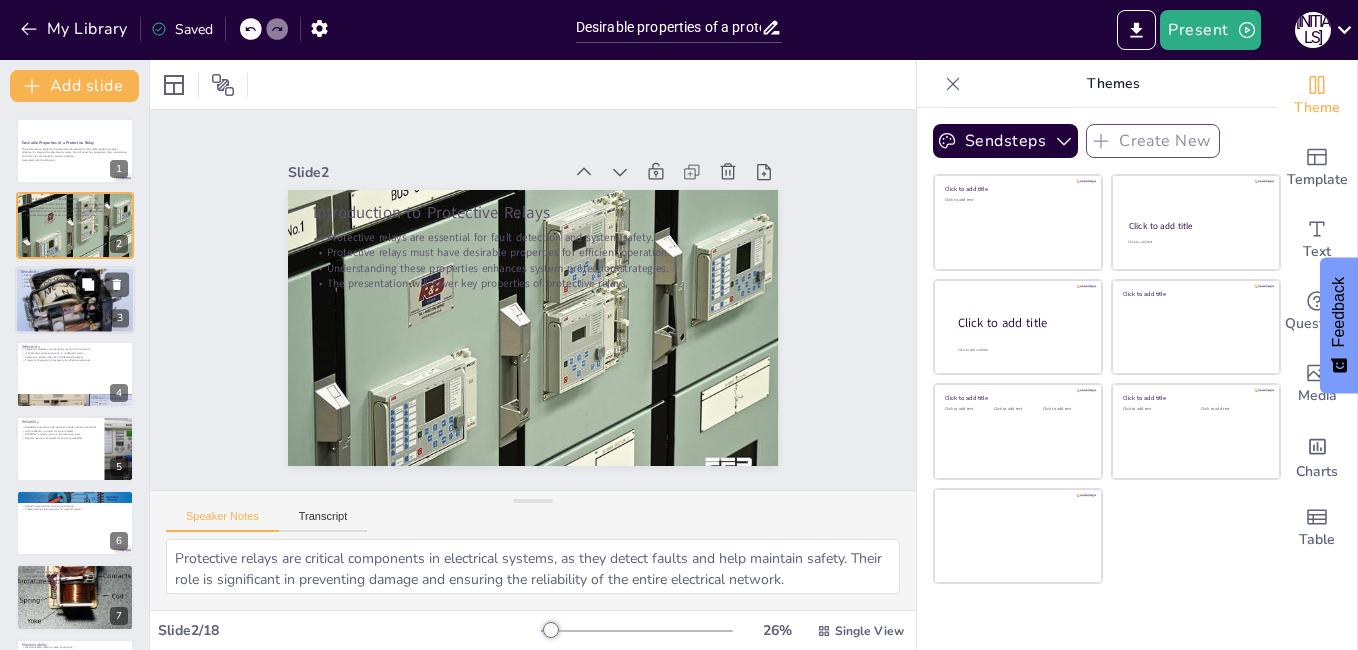 checkbox on "true" 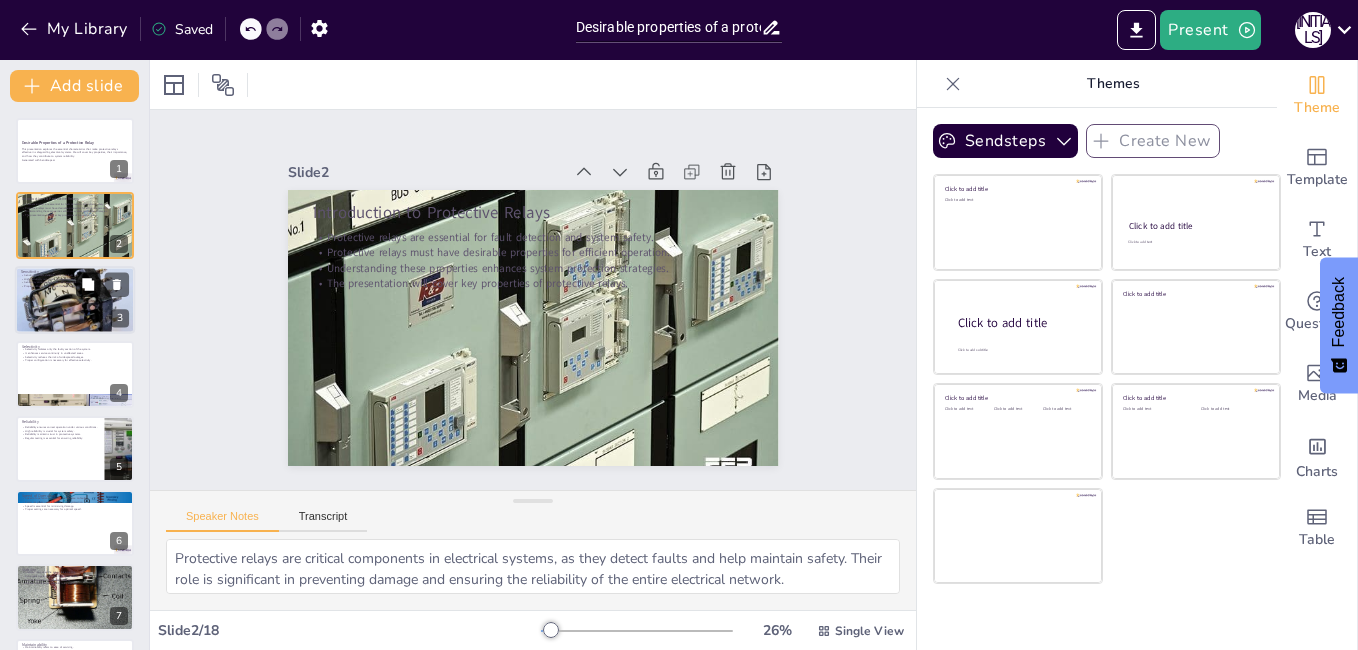 checkbox on "true" 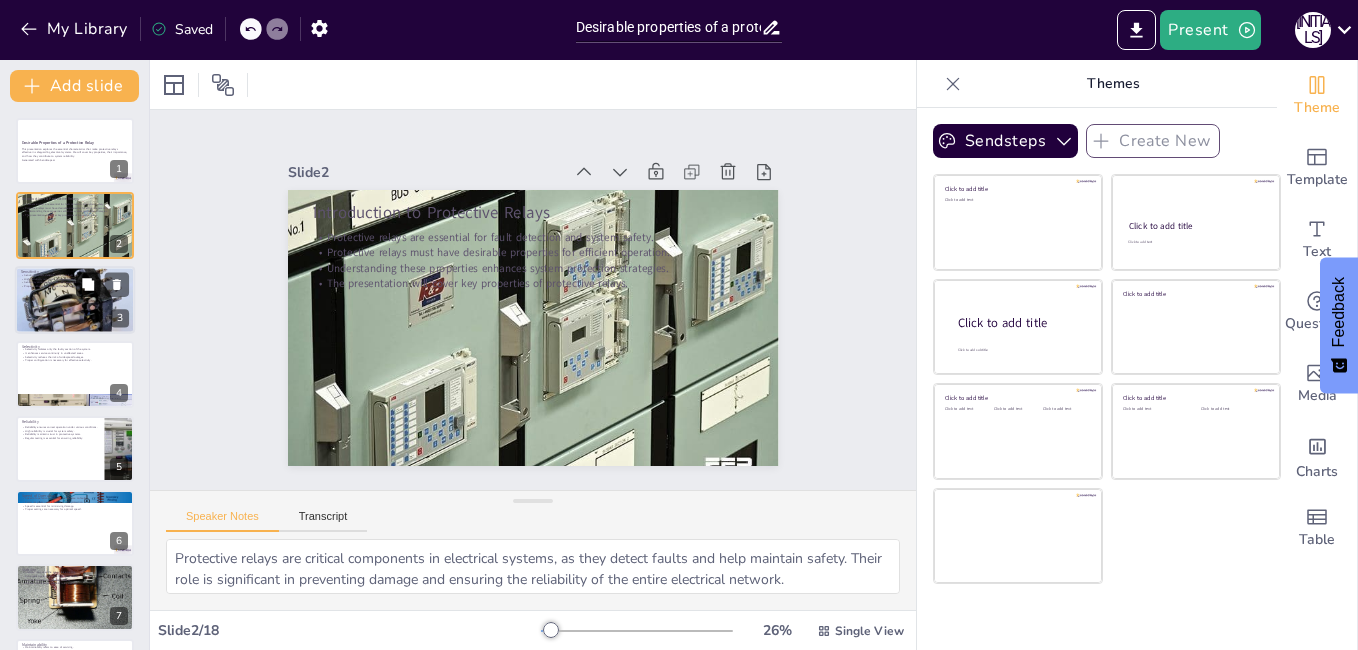 checkbox on "true" 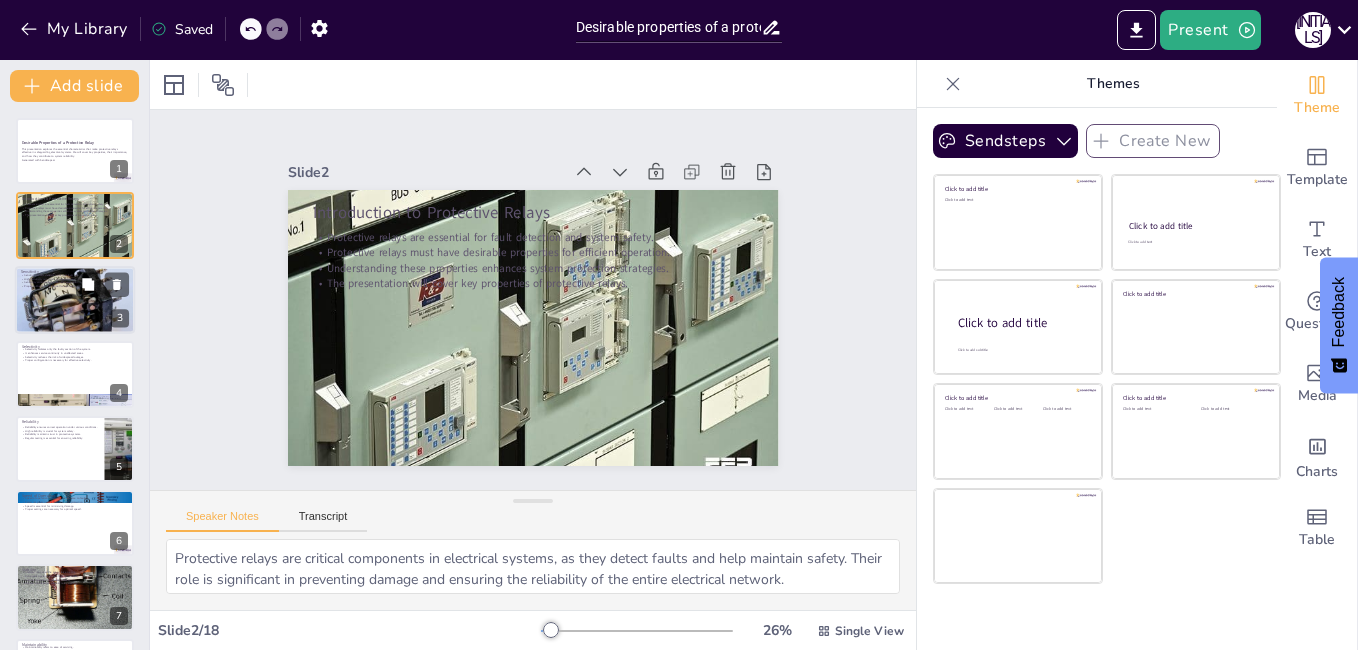 checkbox on "true" 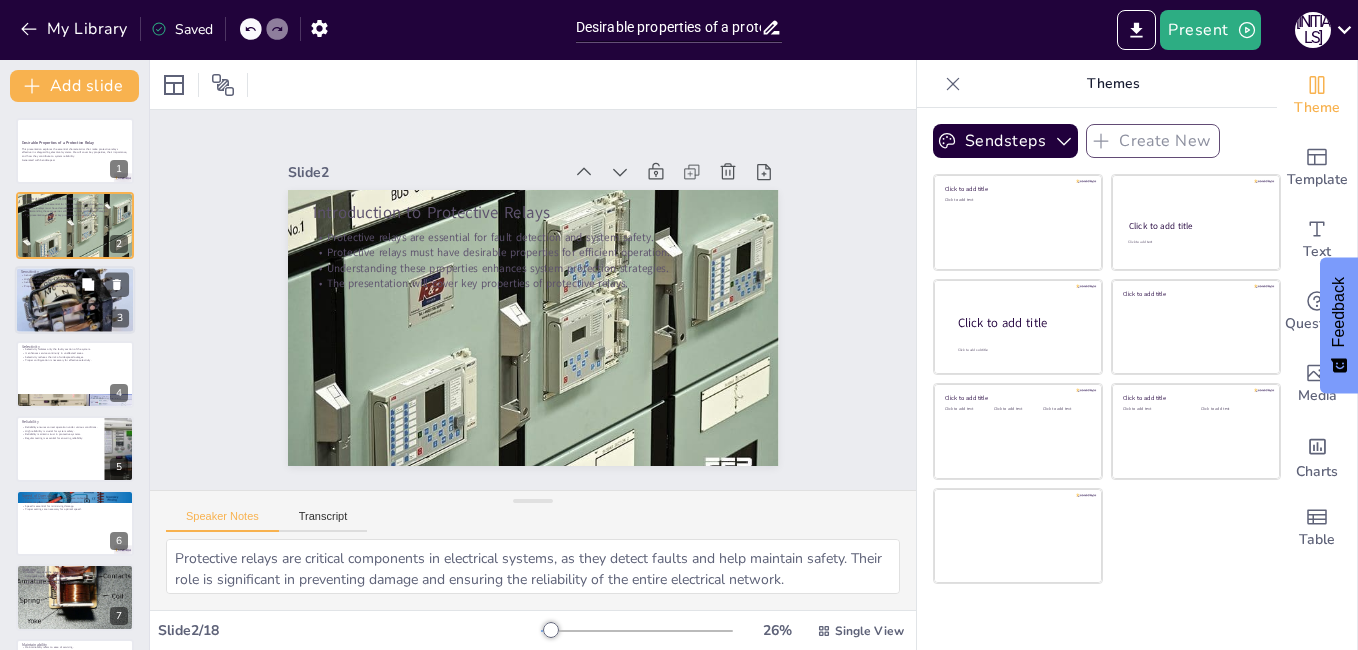checkbox on "true" 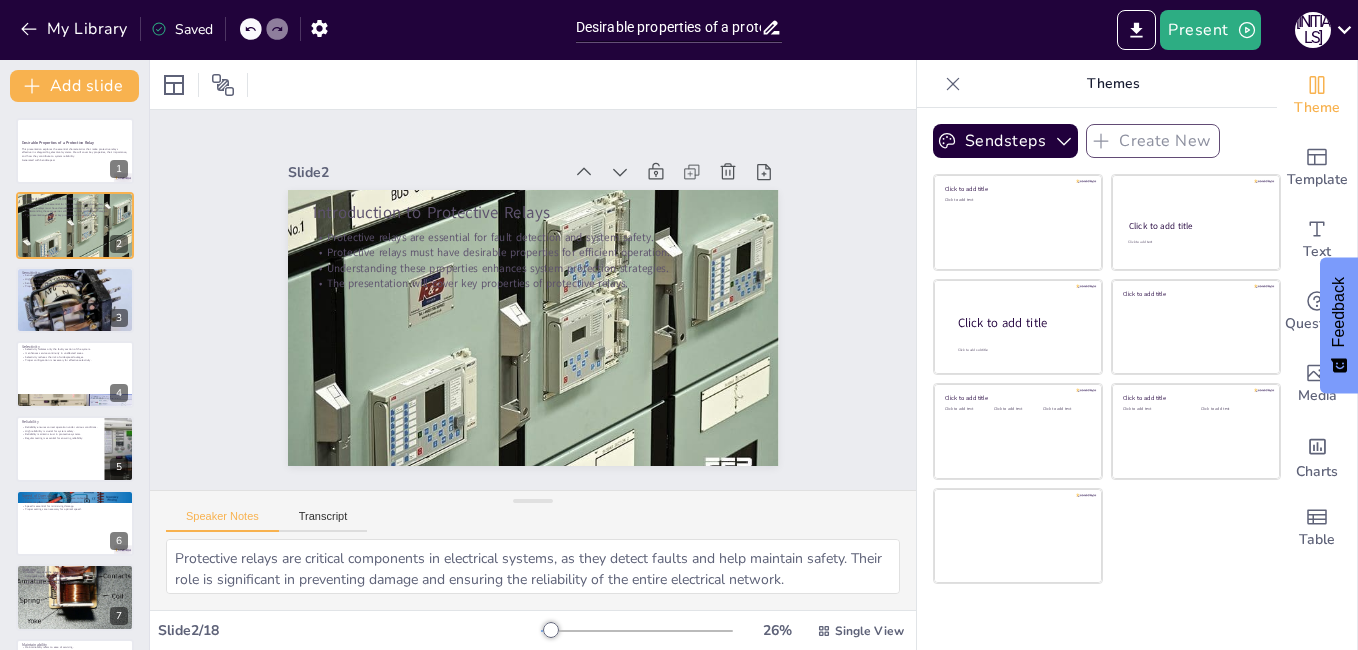 checkbox on "true" 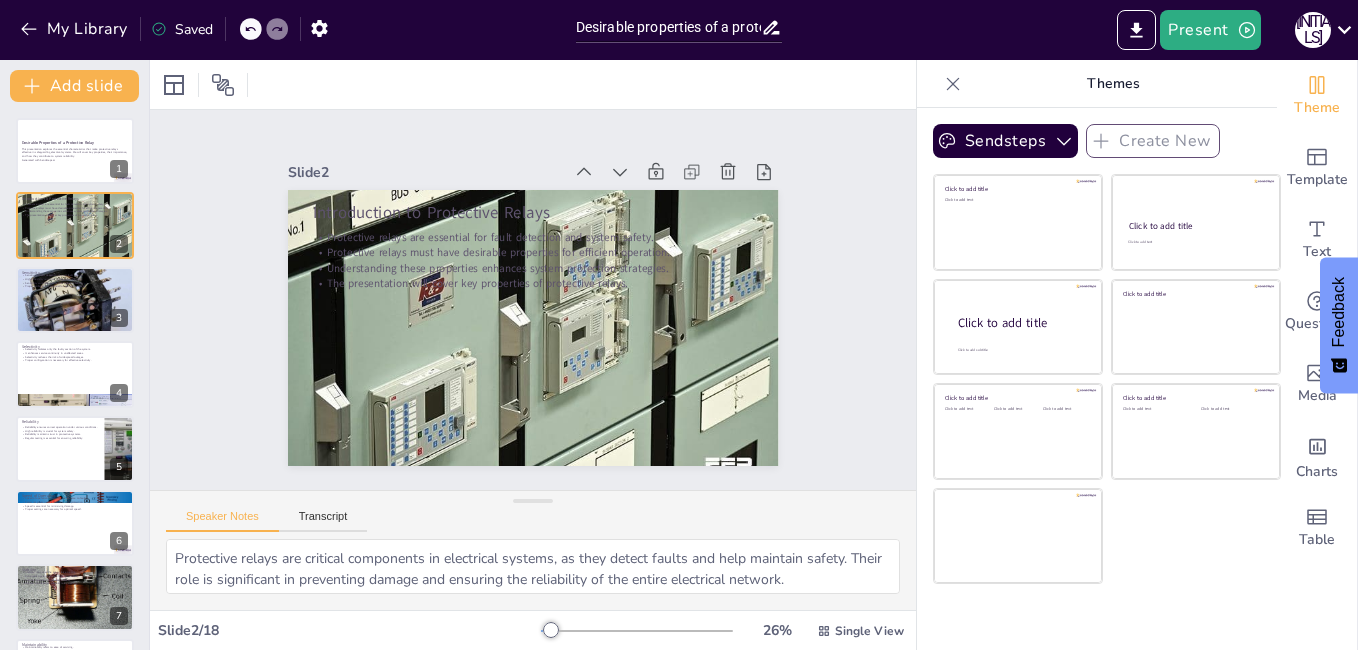 checkbox on "true" 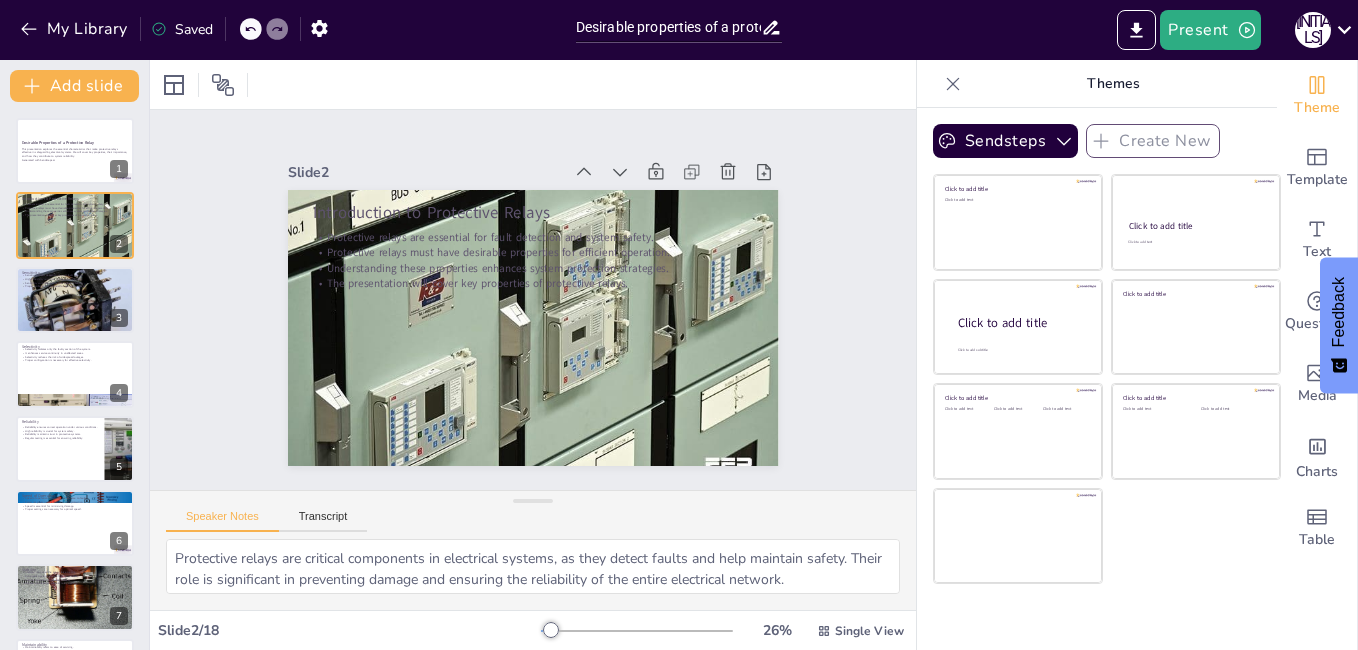 checkbox on "true" 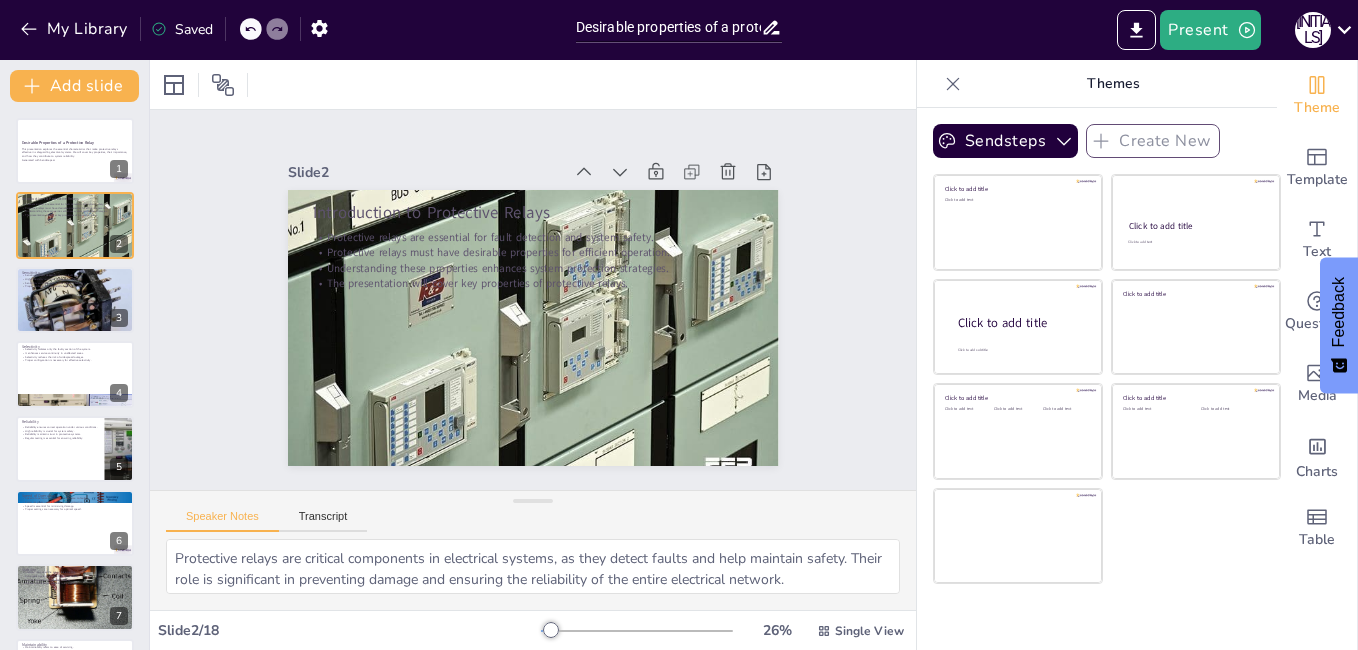 checkbox on "true" 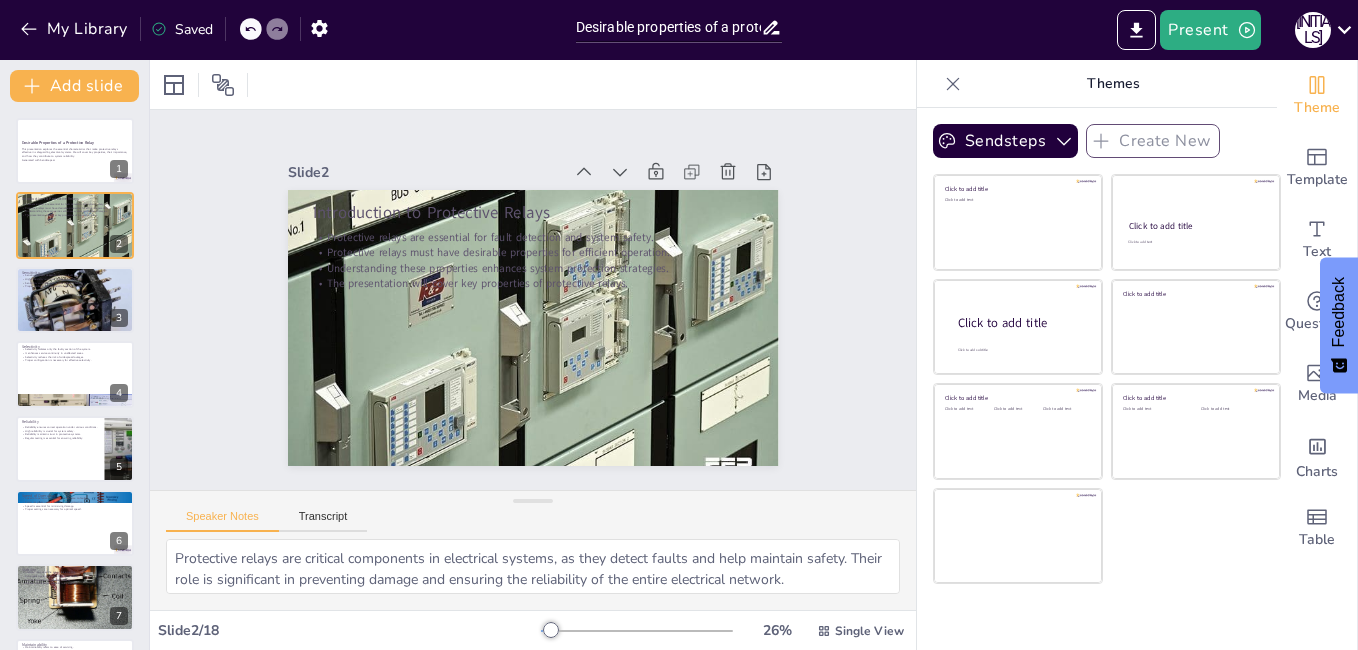checkbox on "true" 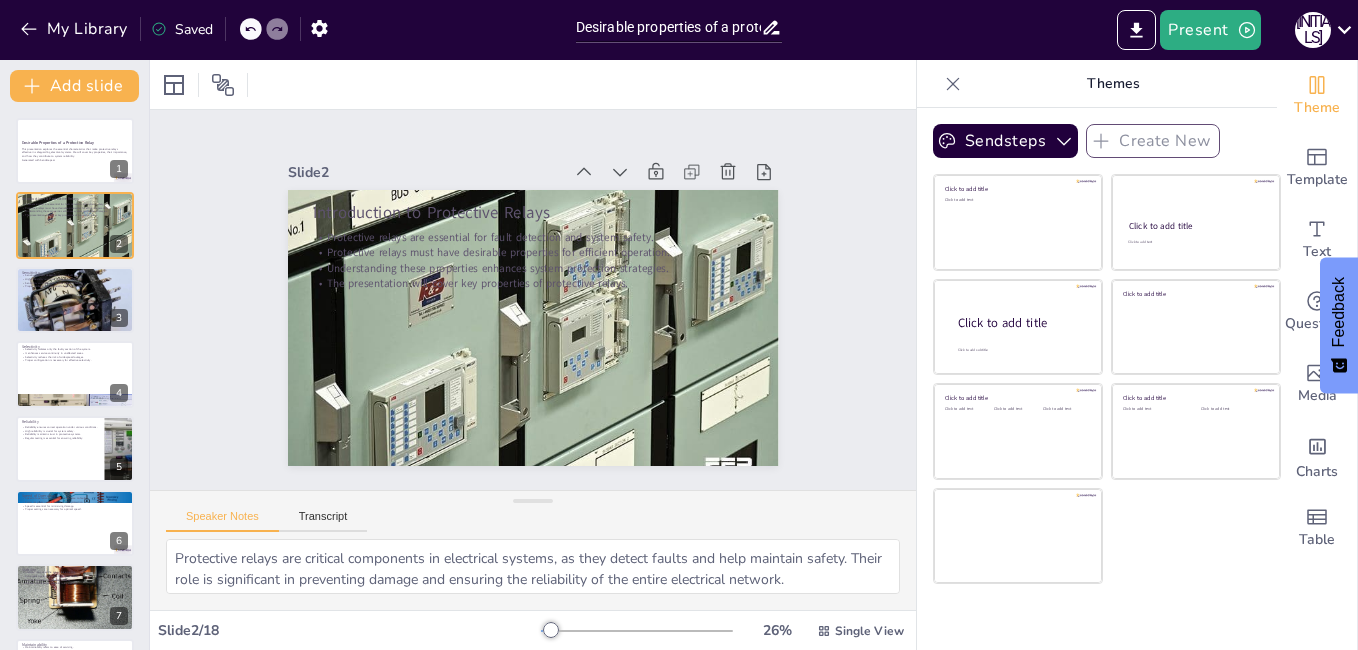 checkbox on "true" 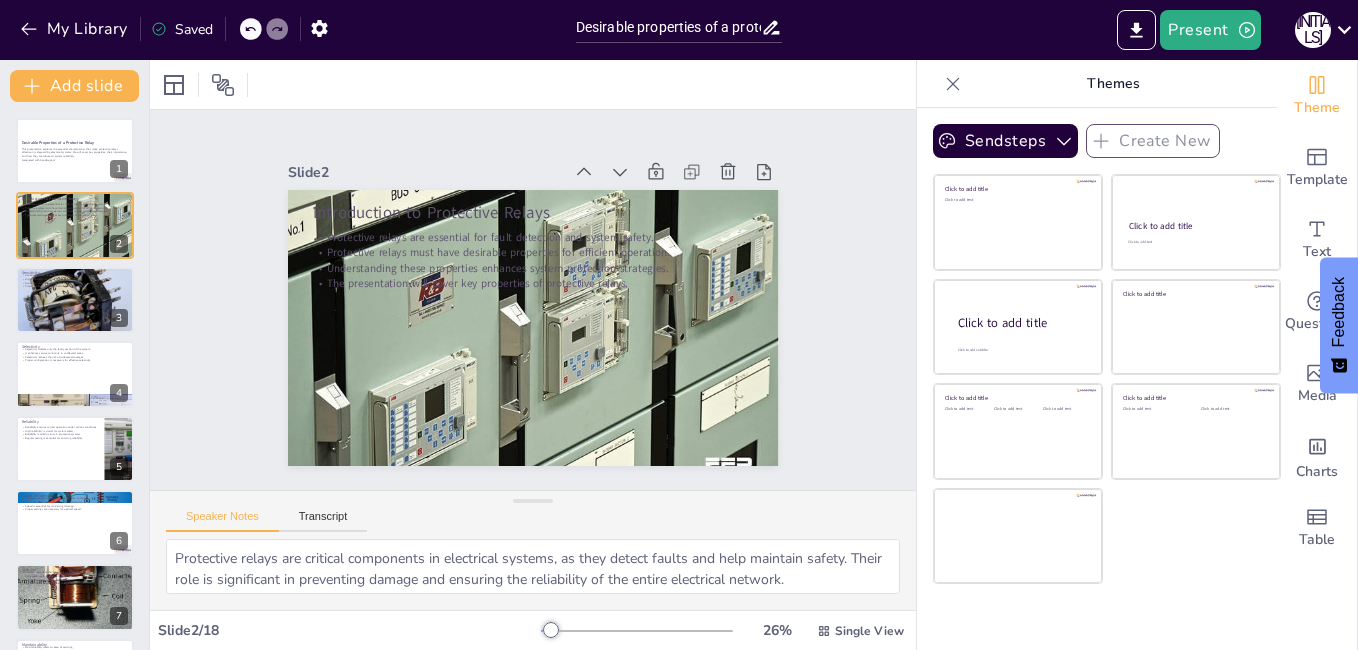 checkbox on "true" 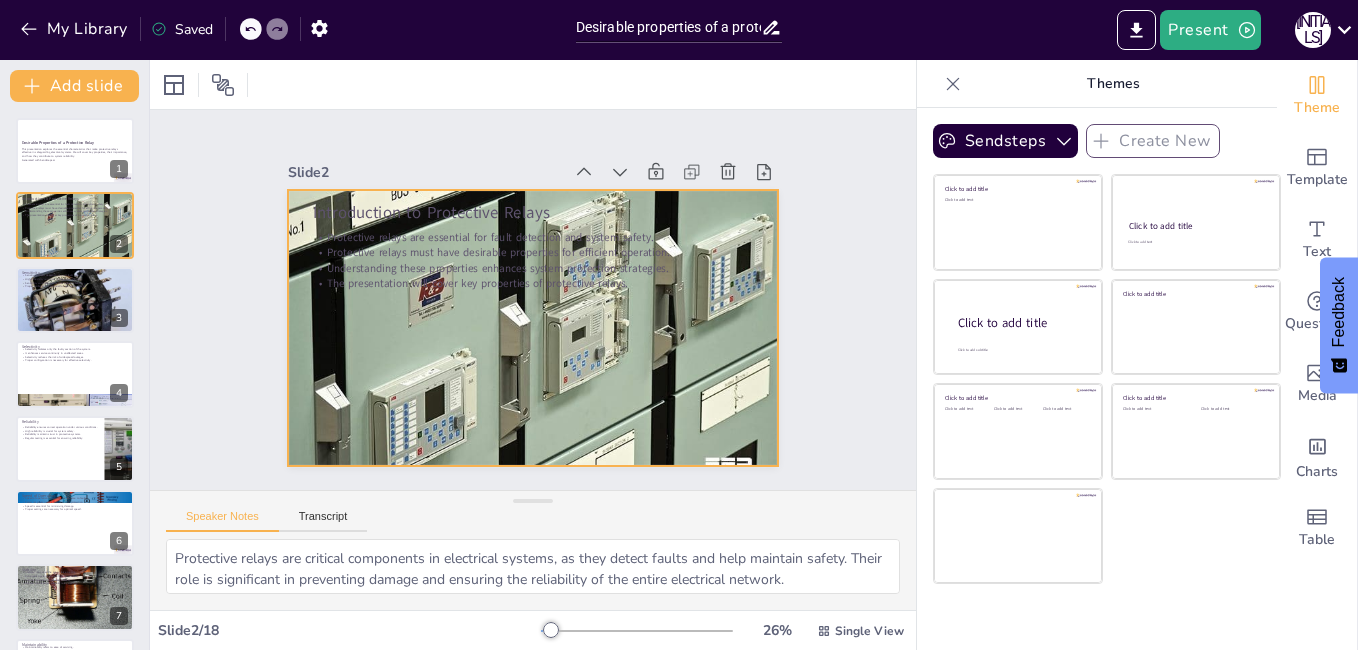 checkbox on "true" 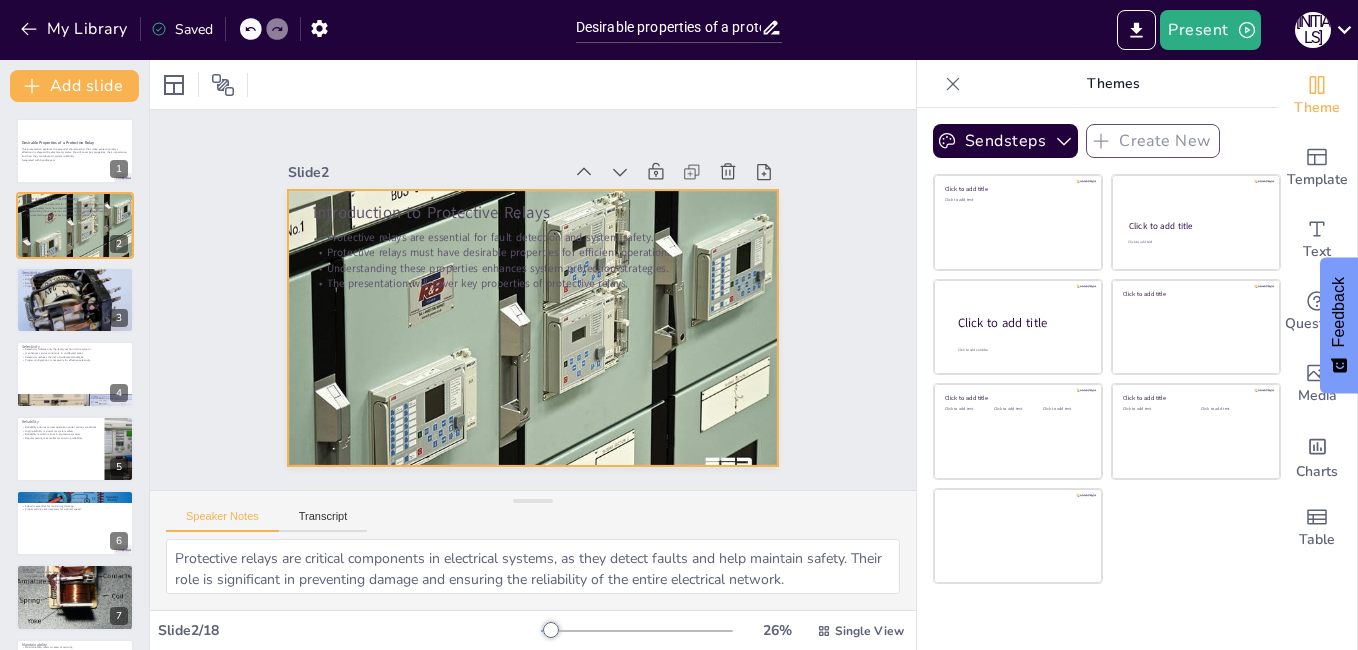 checkbox on "true" 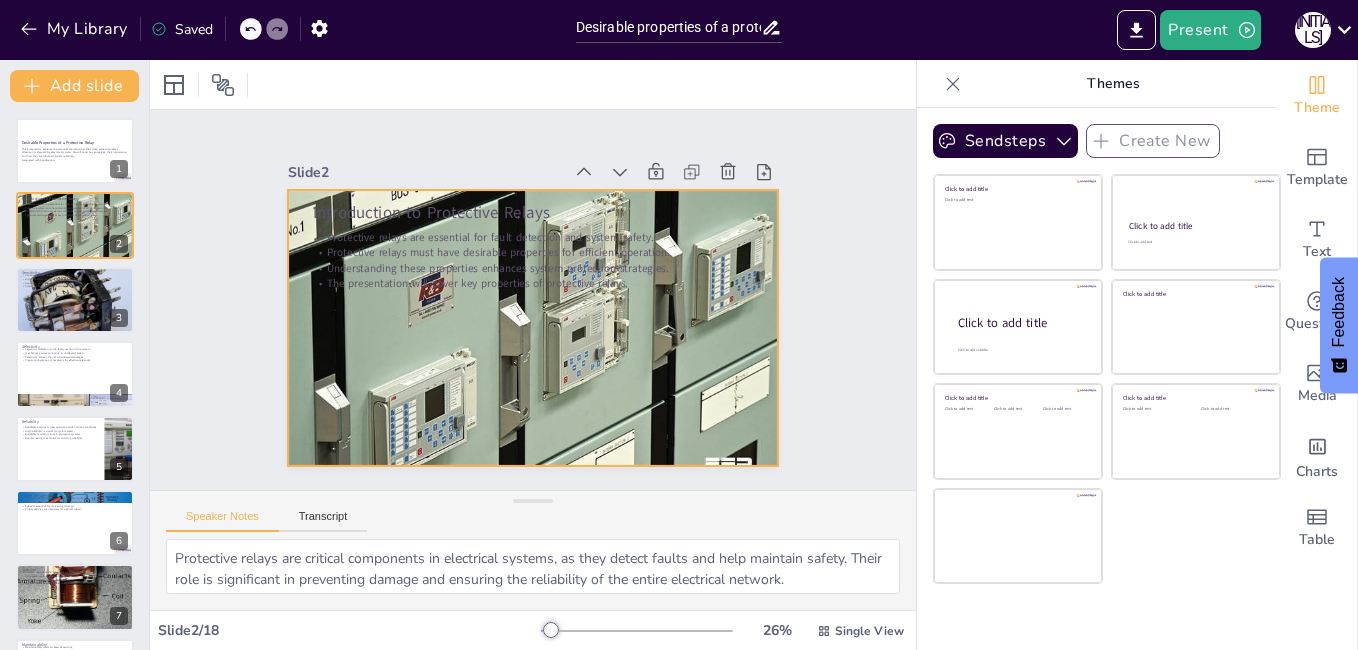 checkbox on "true" 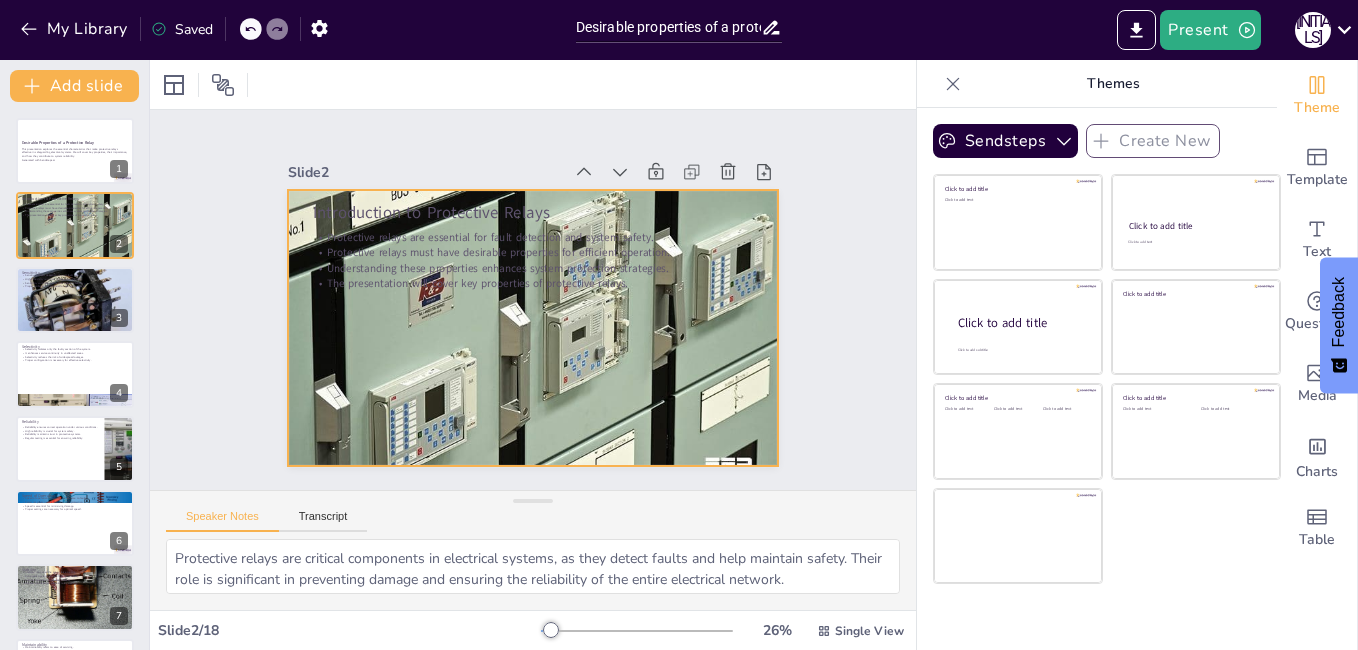 checkbox on "true" 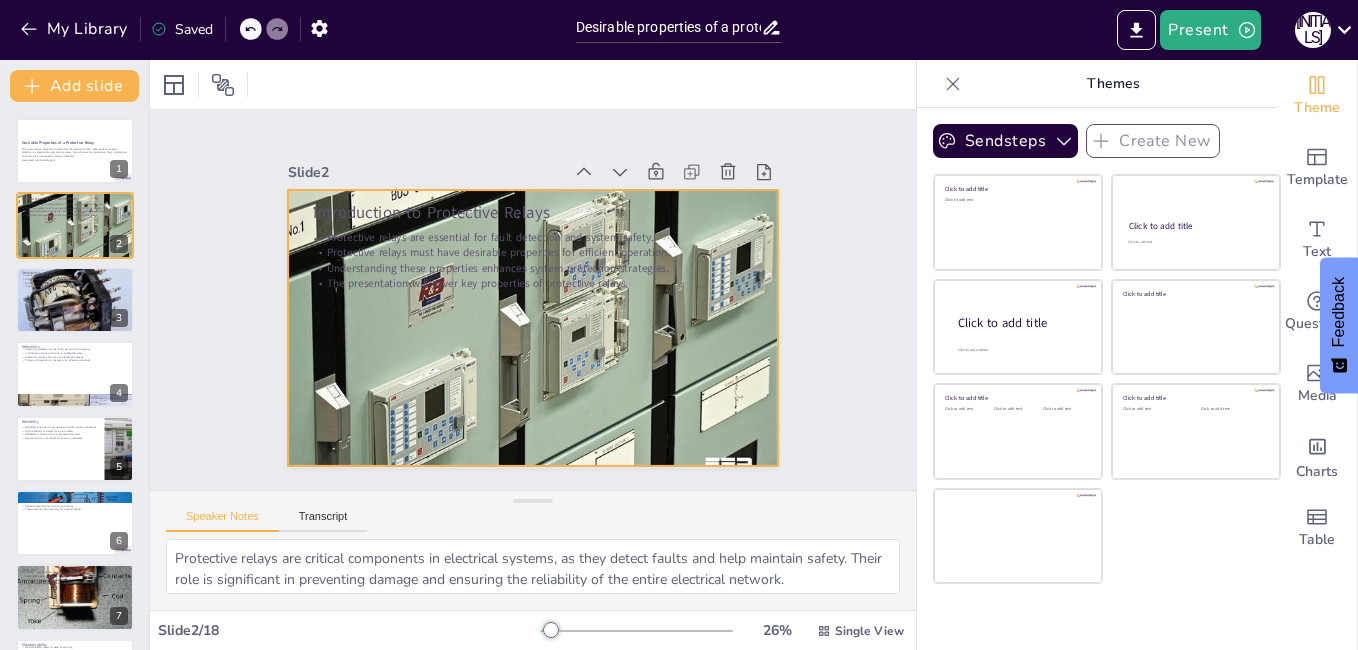 checkbox on "true" 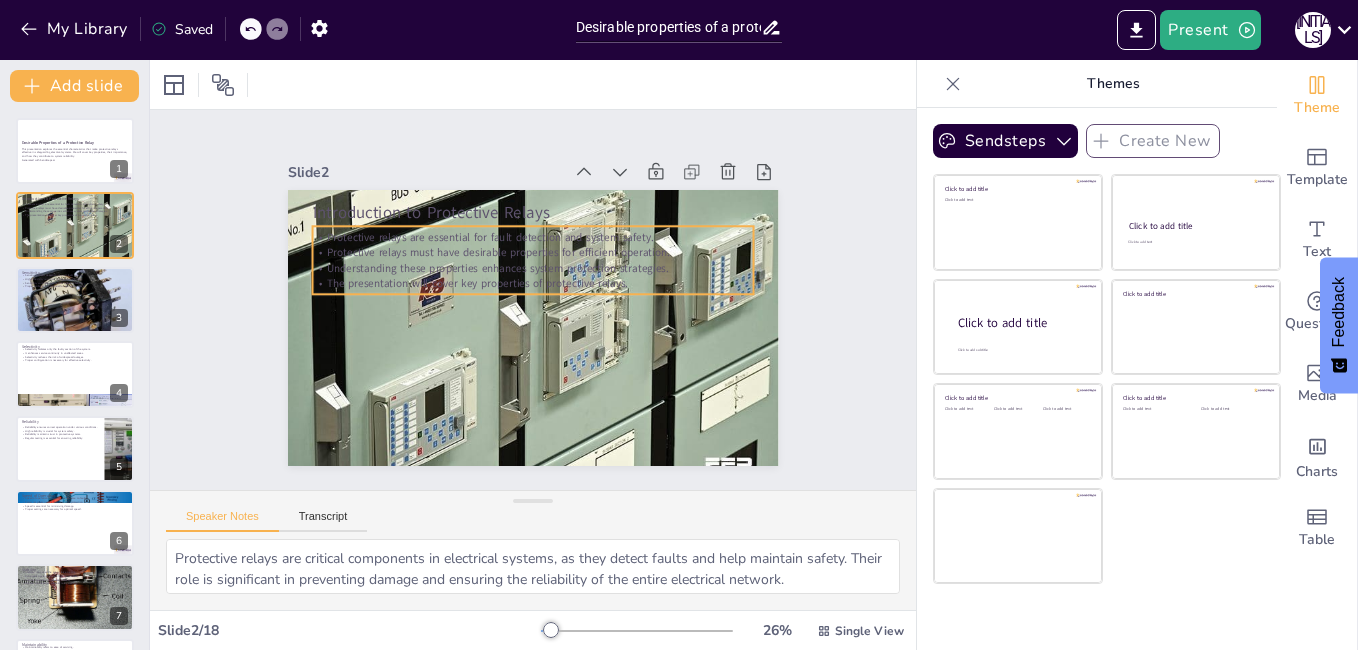 checkbox on "true" 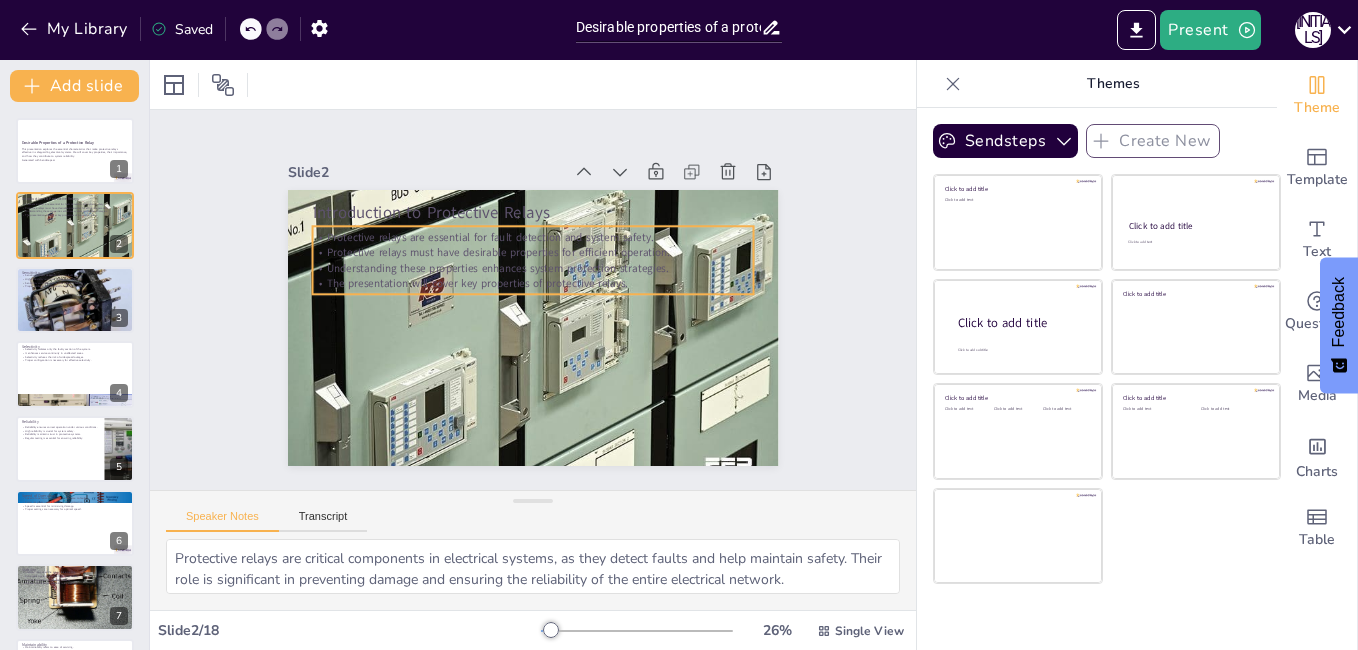 checkbox on "true" 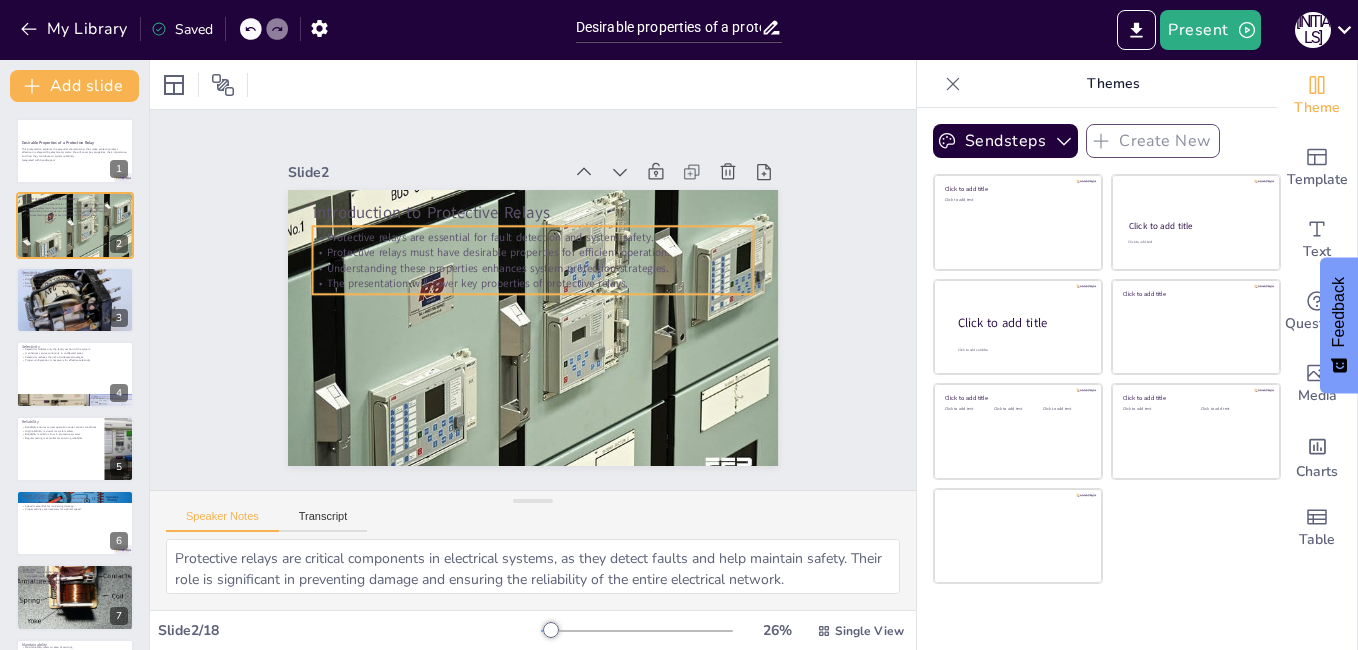 checkbox on "true" 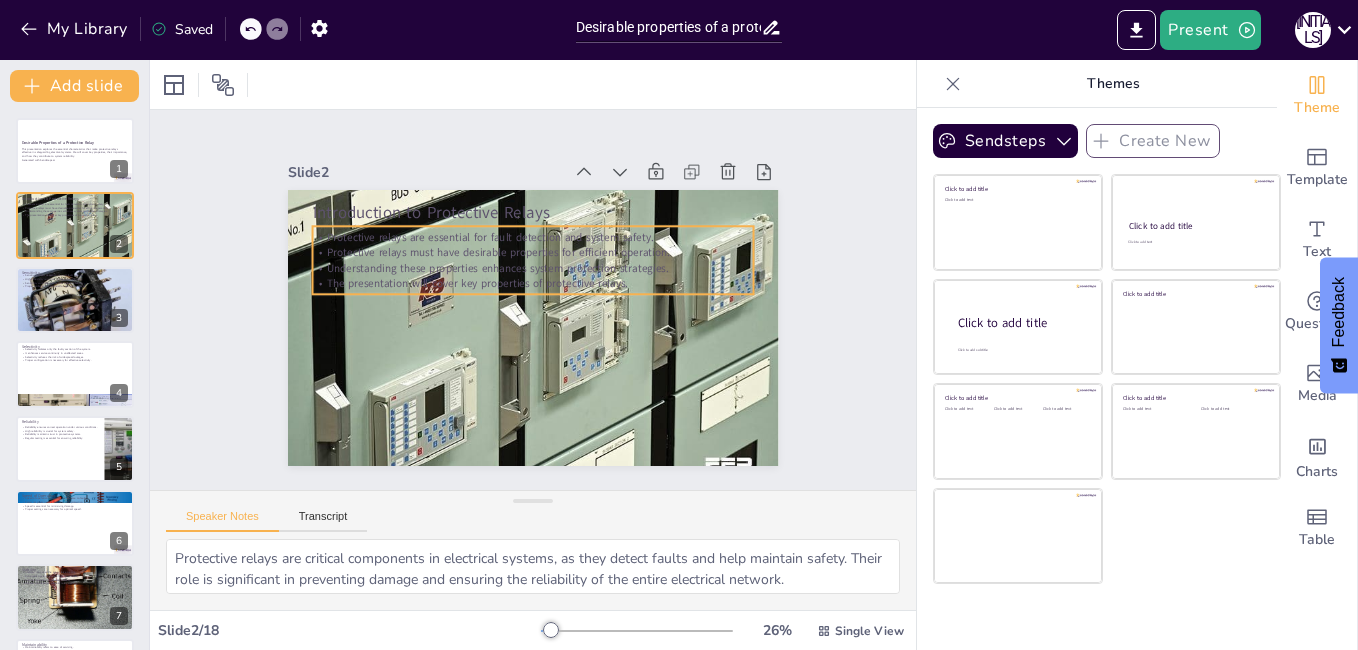 checkbox on "true" 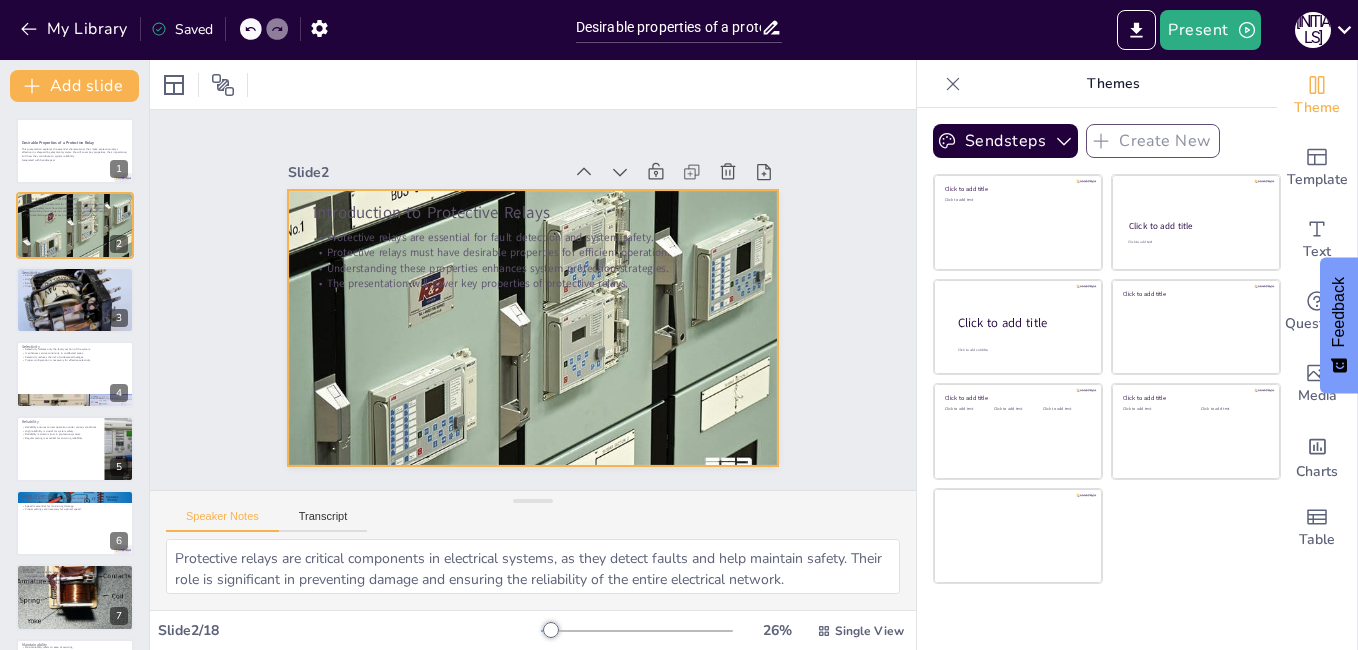 checkbox on "true" 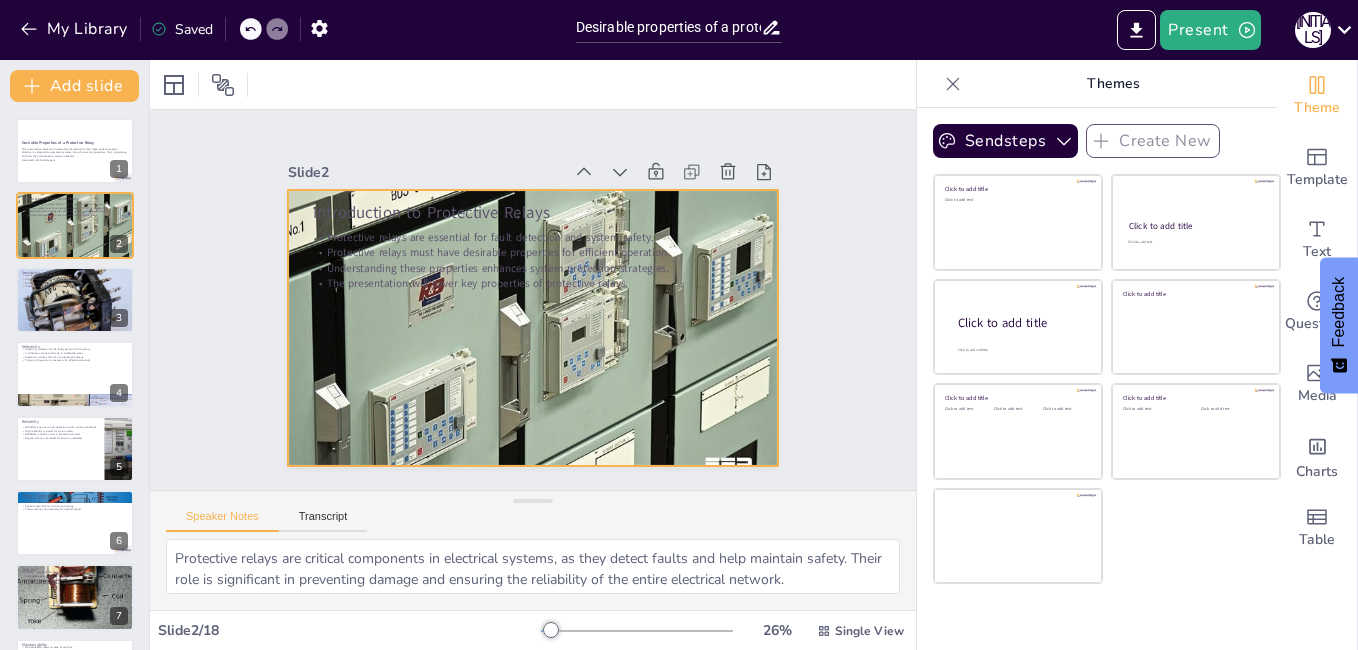 checkbox on "true" 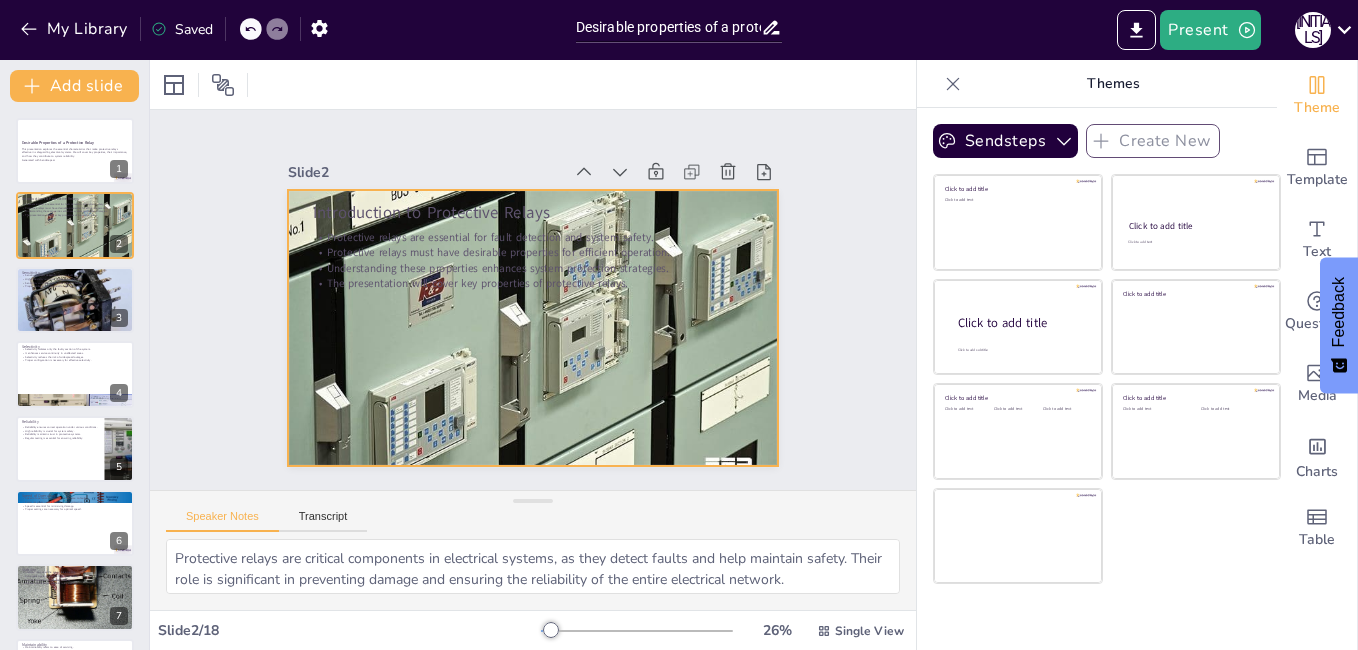 checkbox on "true" 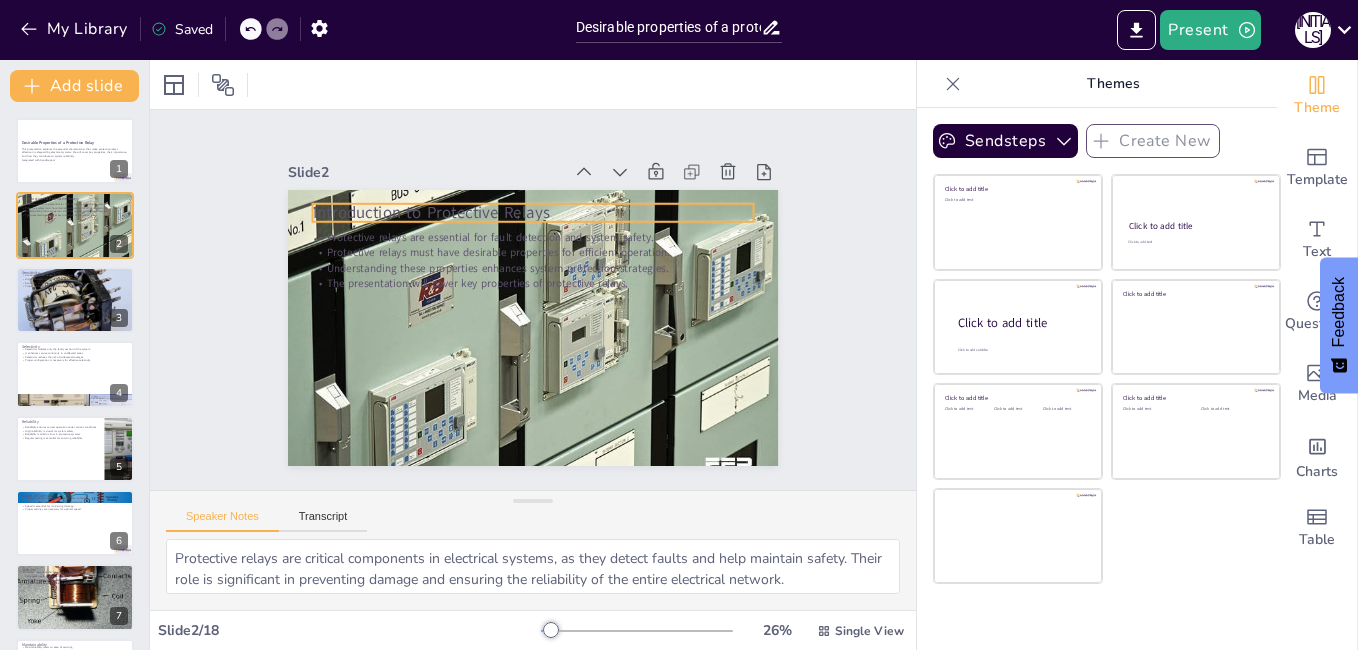checkbox on "true" 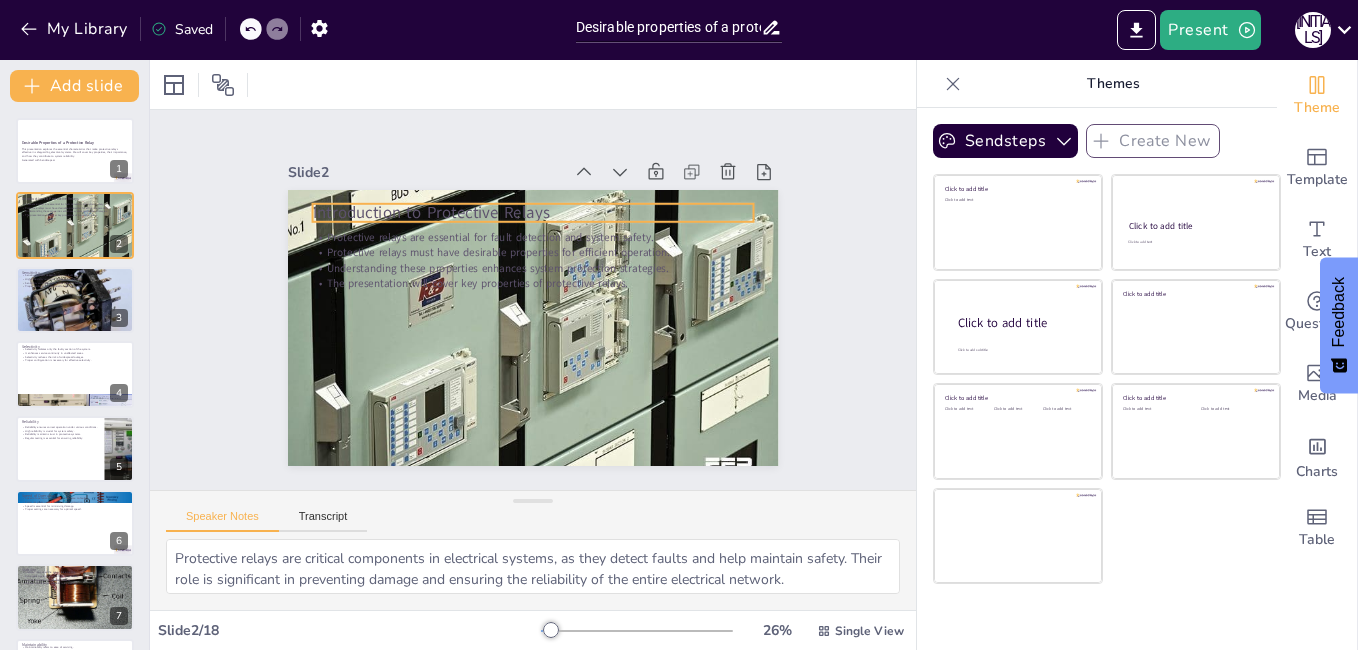 checkbox on "true" 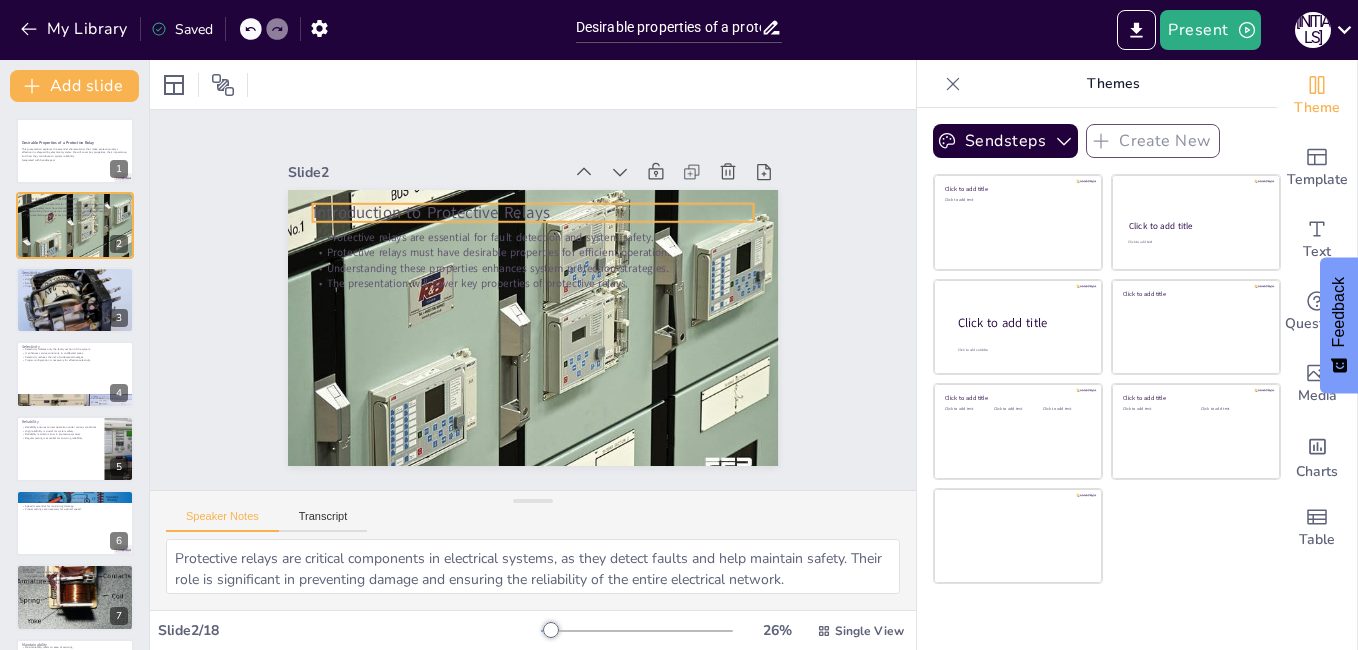 checkbox on "true" 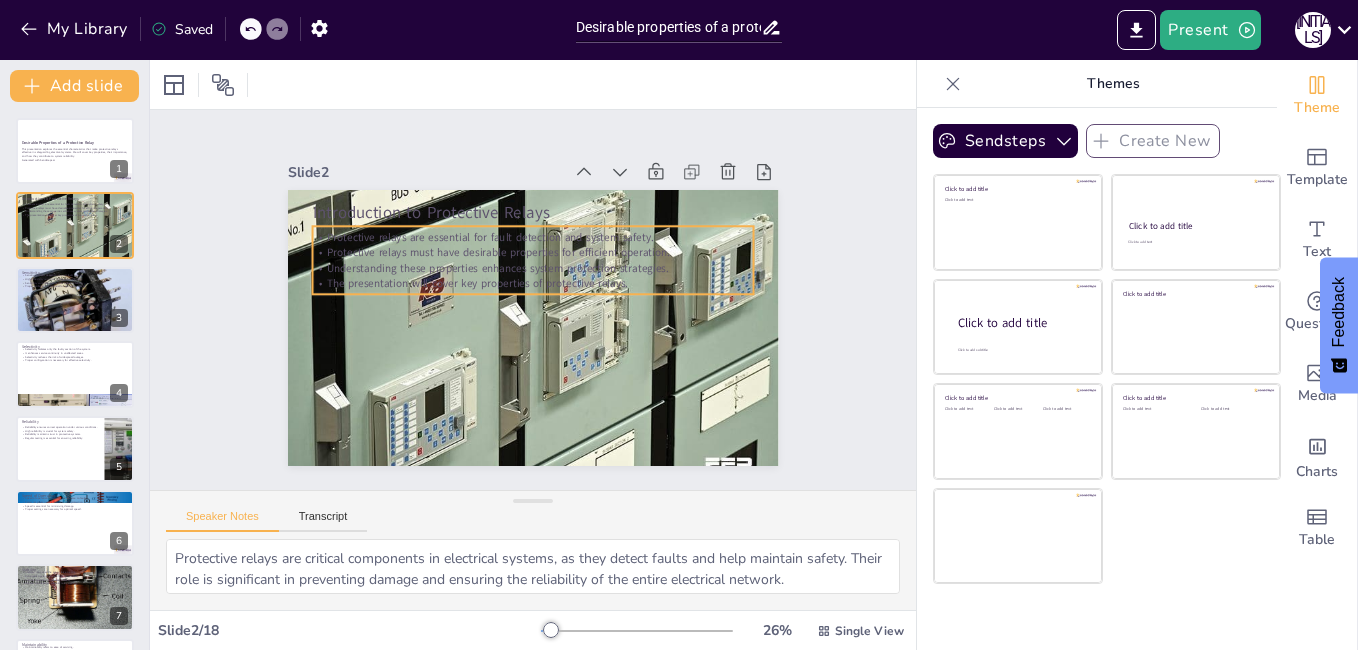 checkbox on "true" 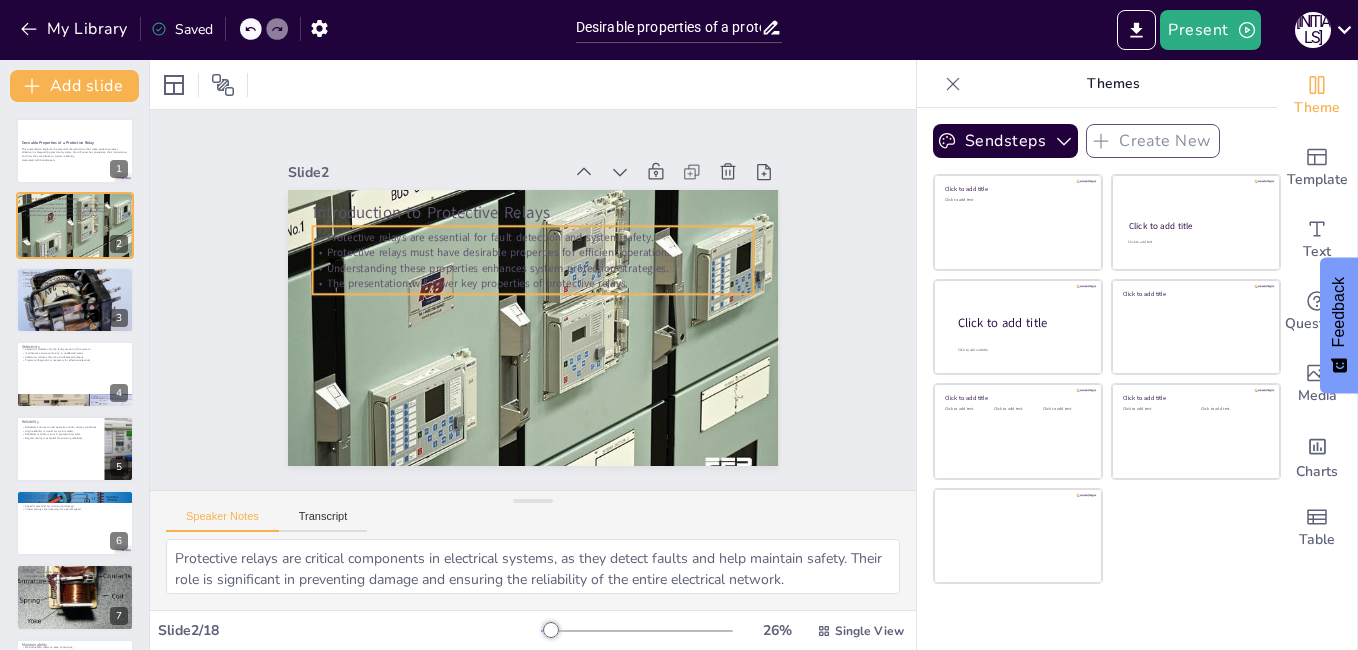 checkbox on "true" 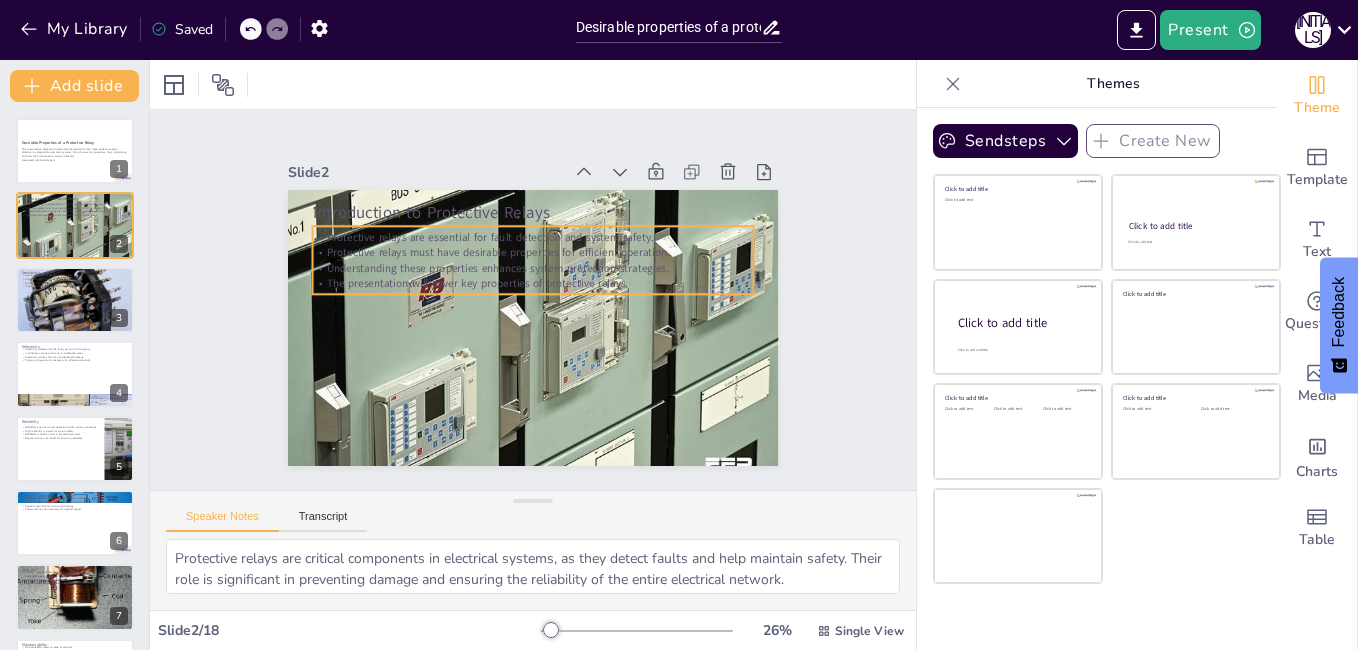 checkbox on "true" 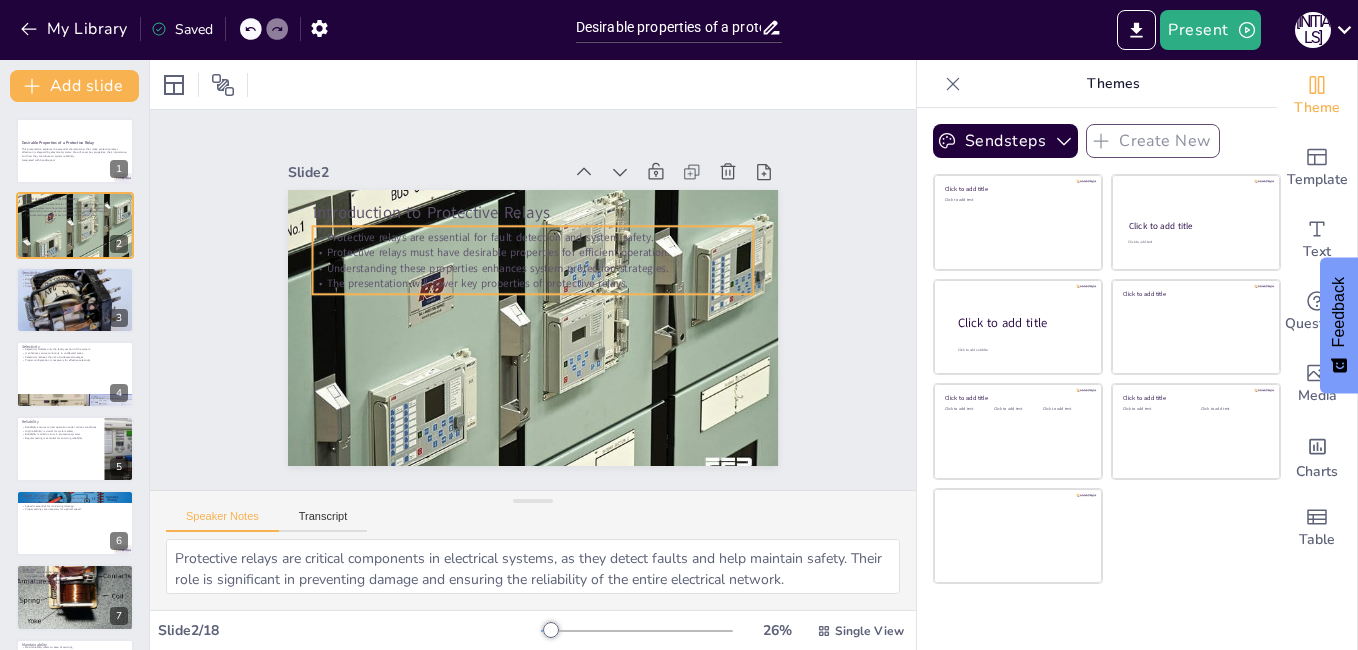 checkbox on "true" 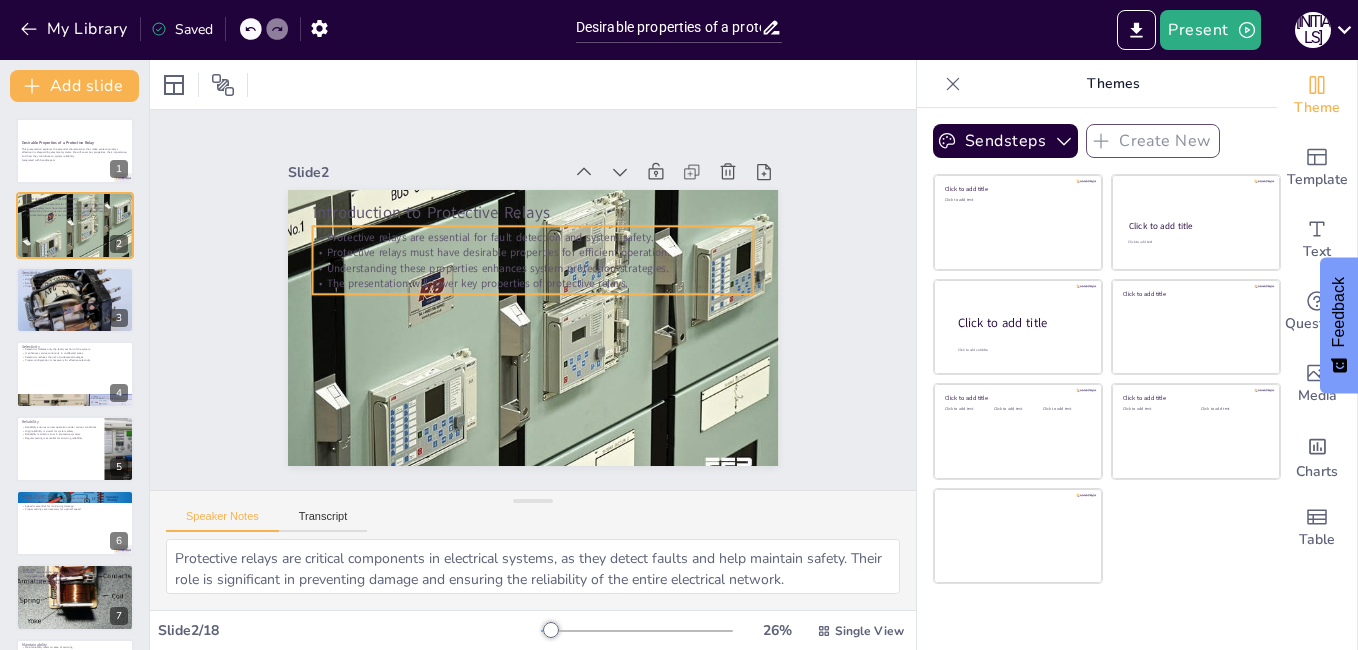 checkbox on "true" 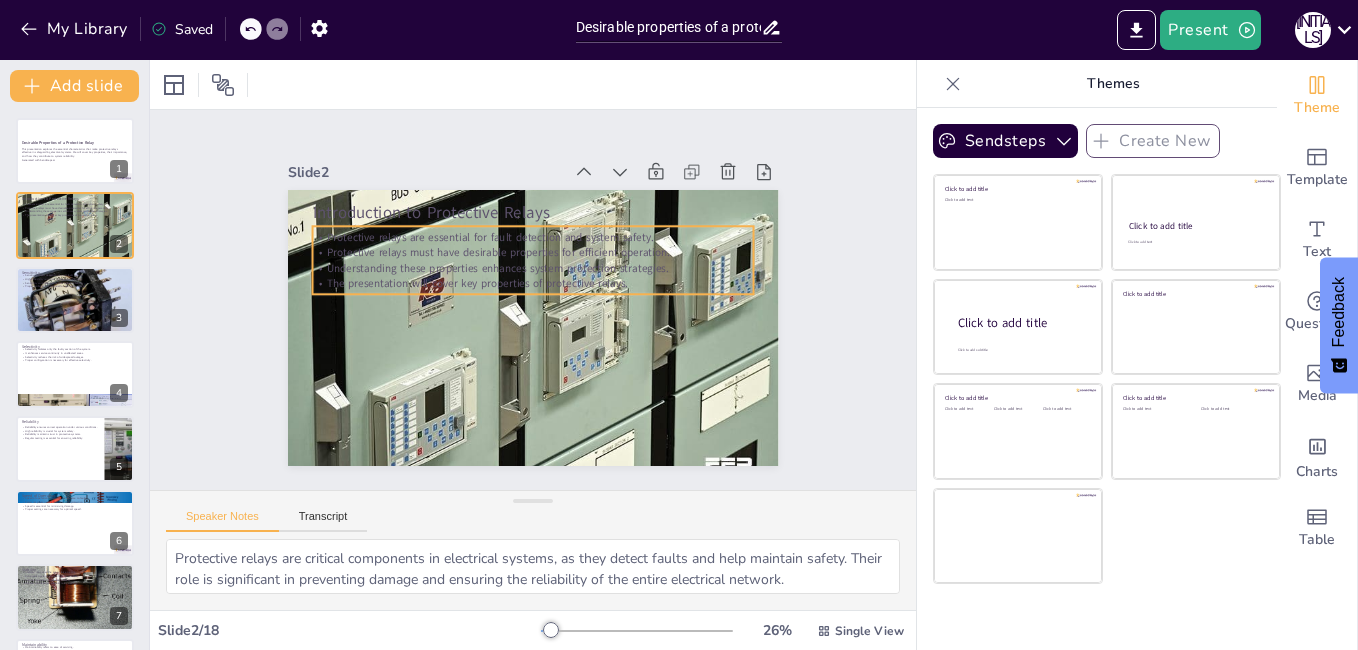 checkbox on "true" 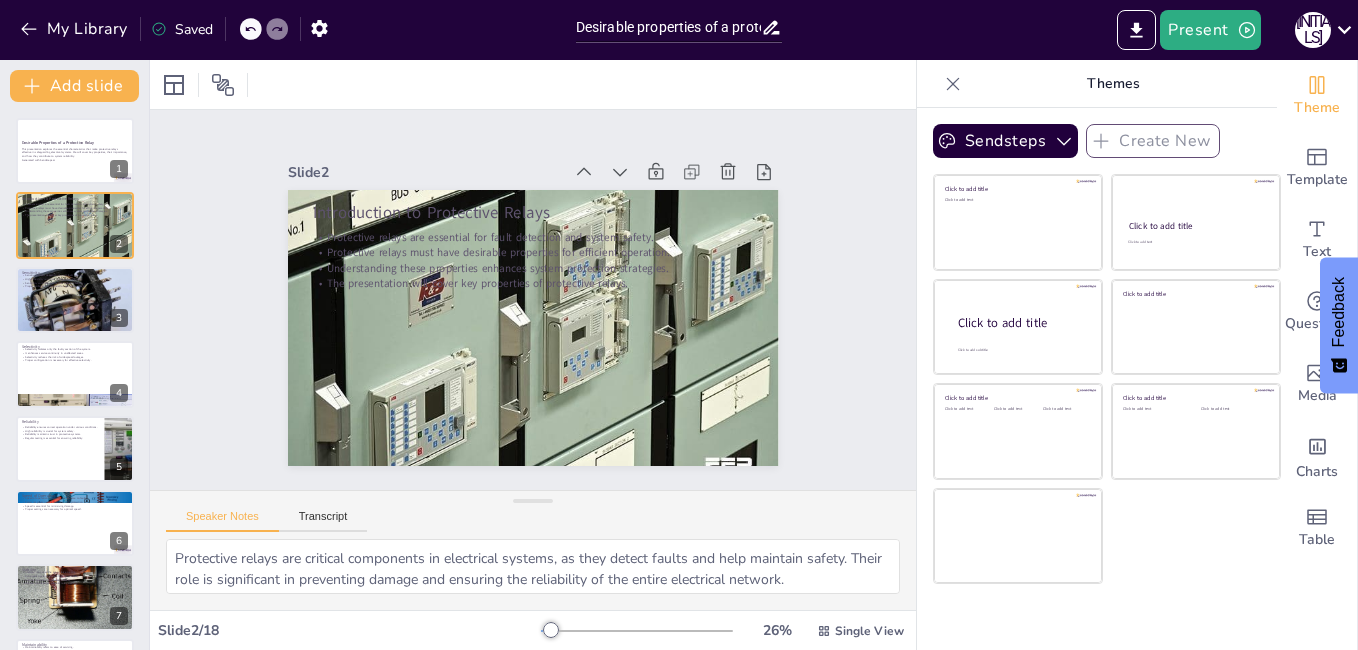 checkbox on "true" 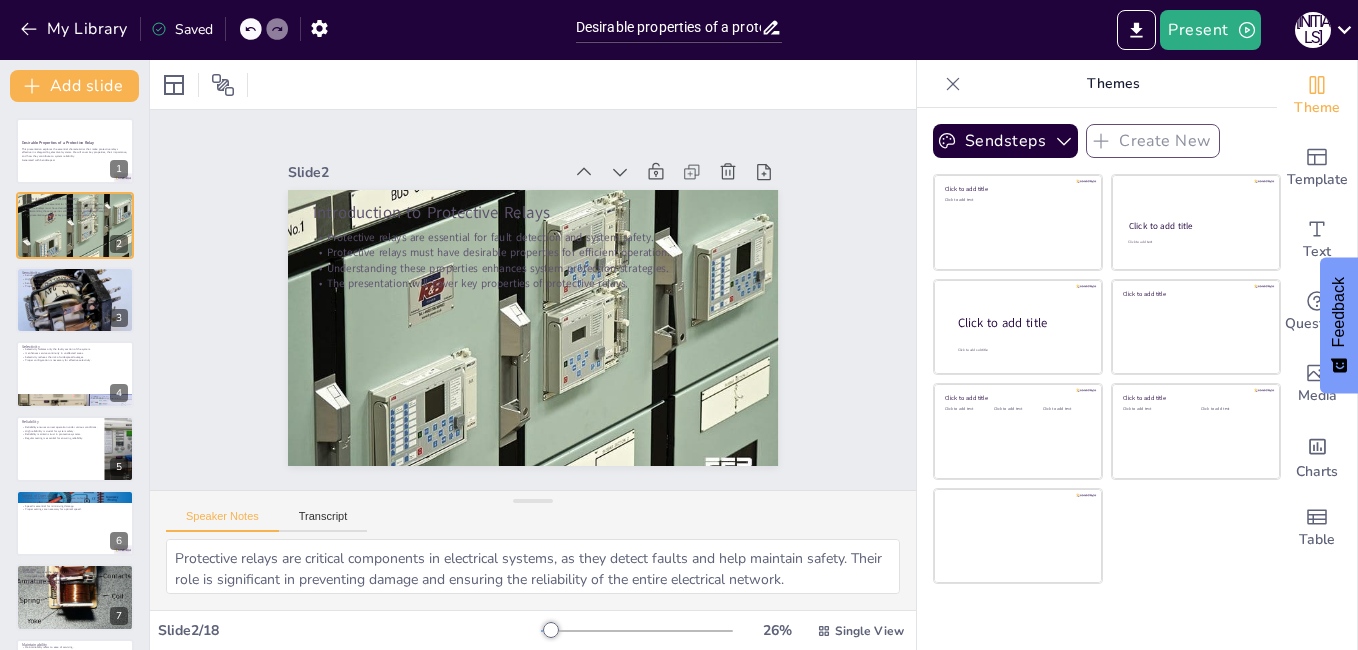 checkbox on "true" 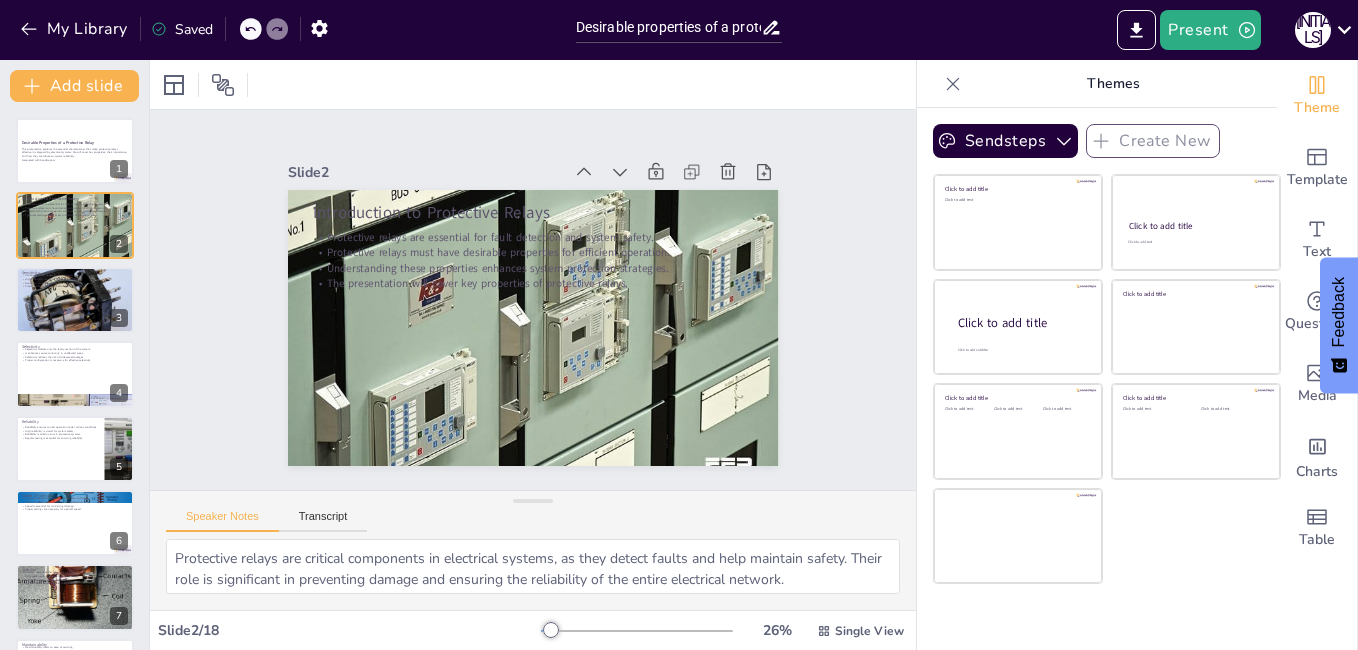 checkbox on "true" 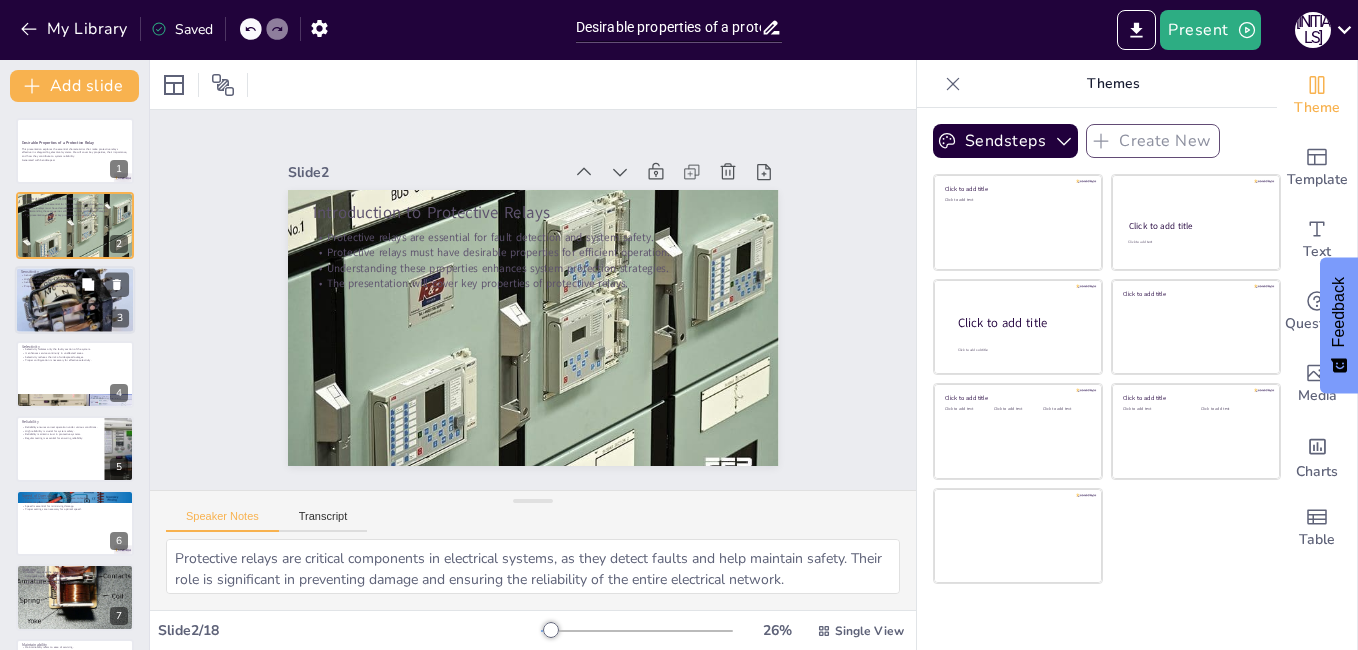 checkbox on "true" 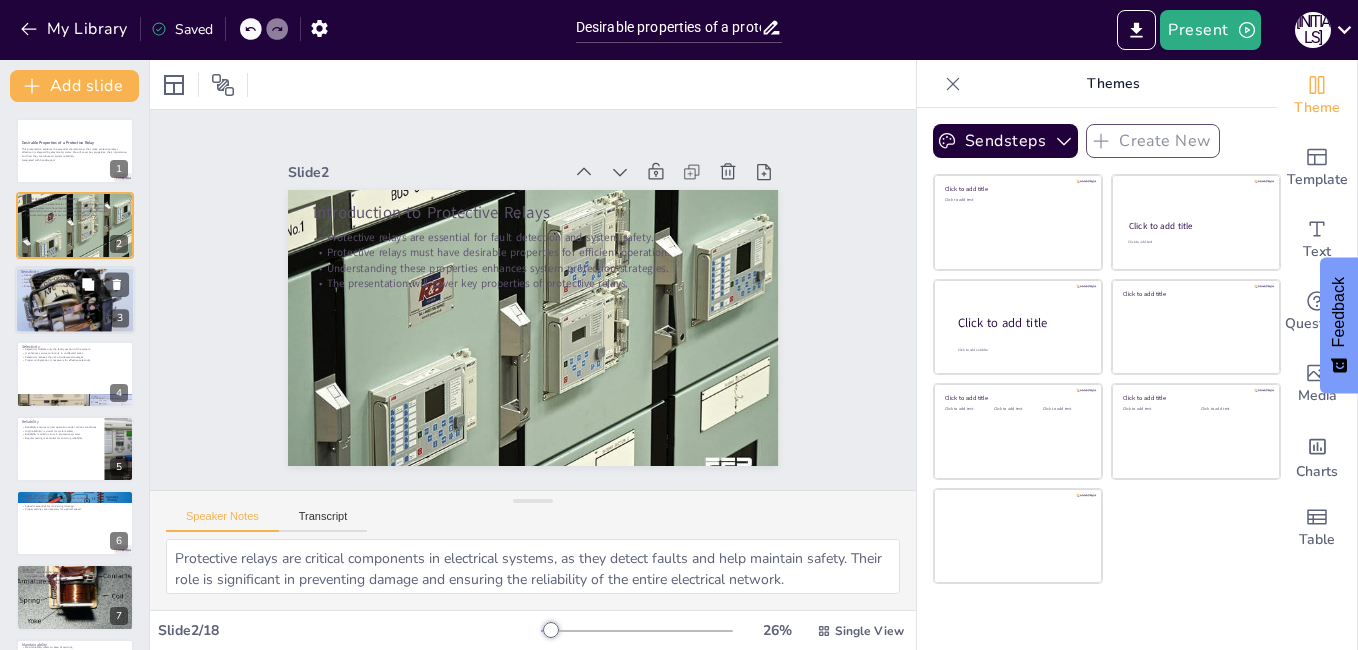 checkbox on "true" 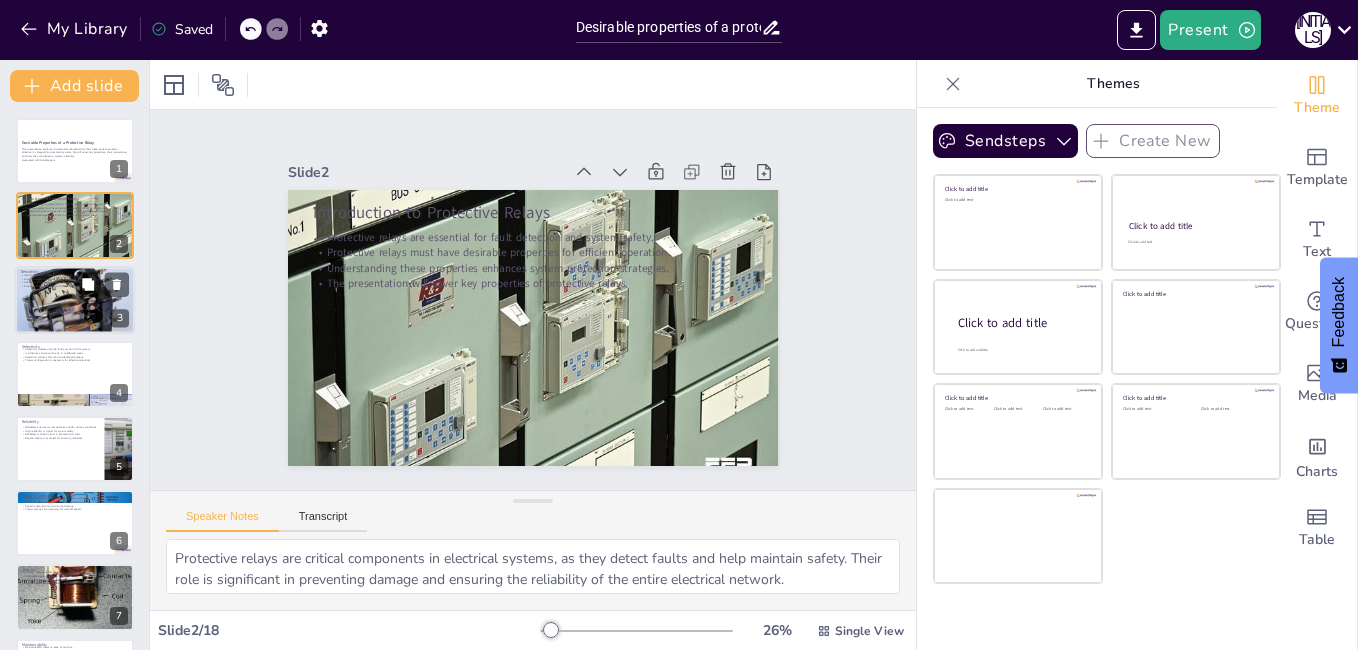 checkbox on "true" 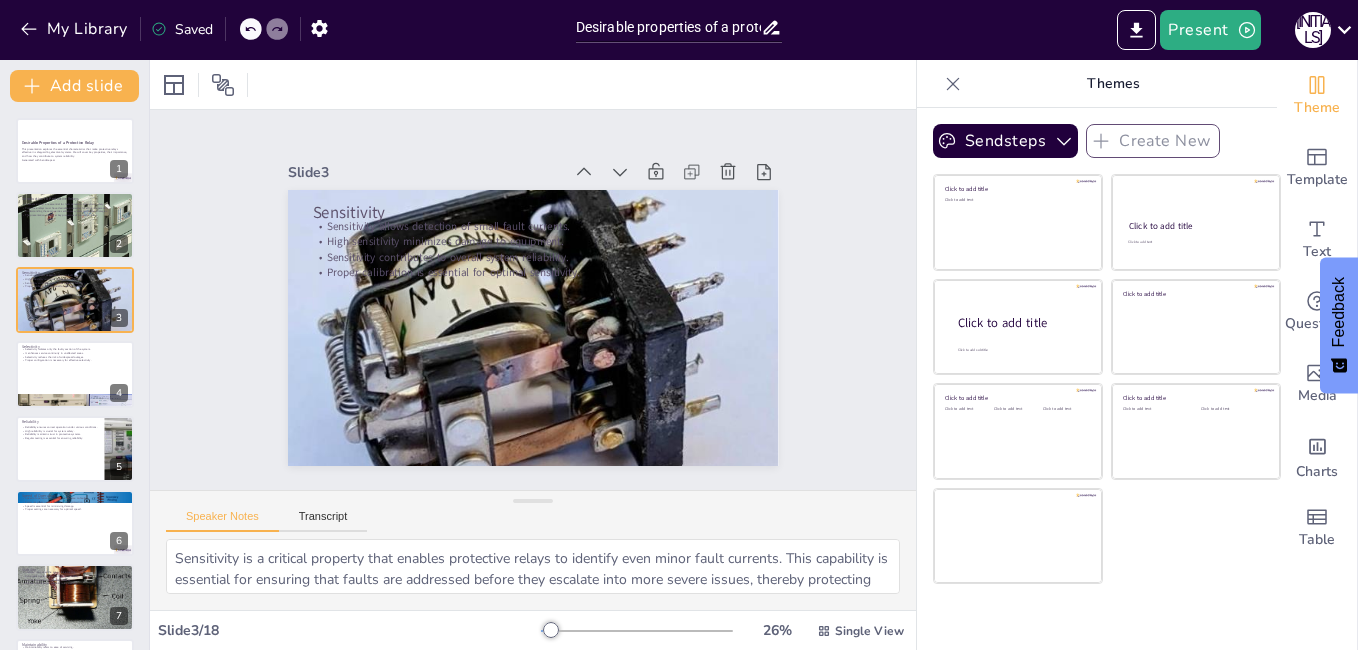 checkbox on "true" 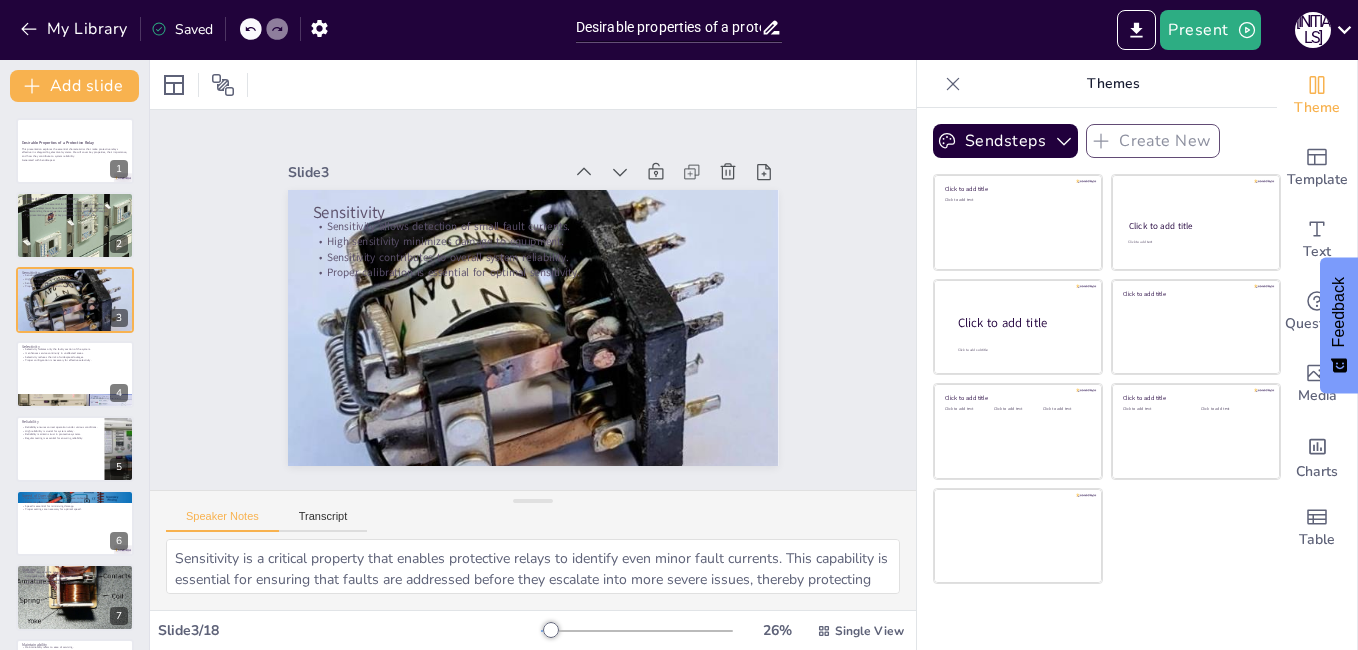 checkbox on "true" 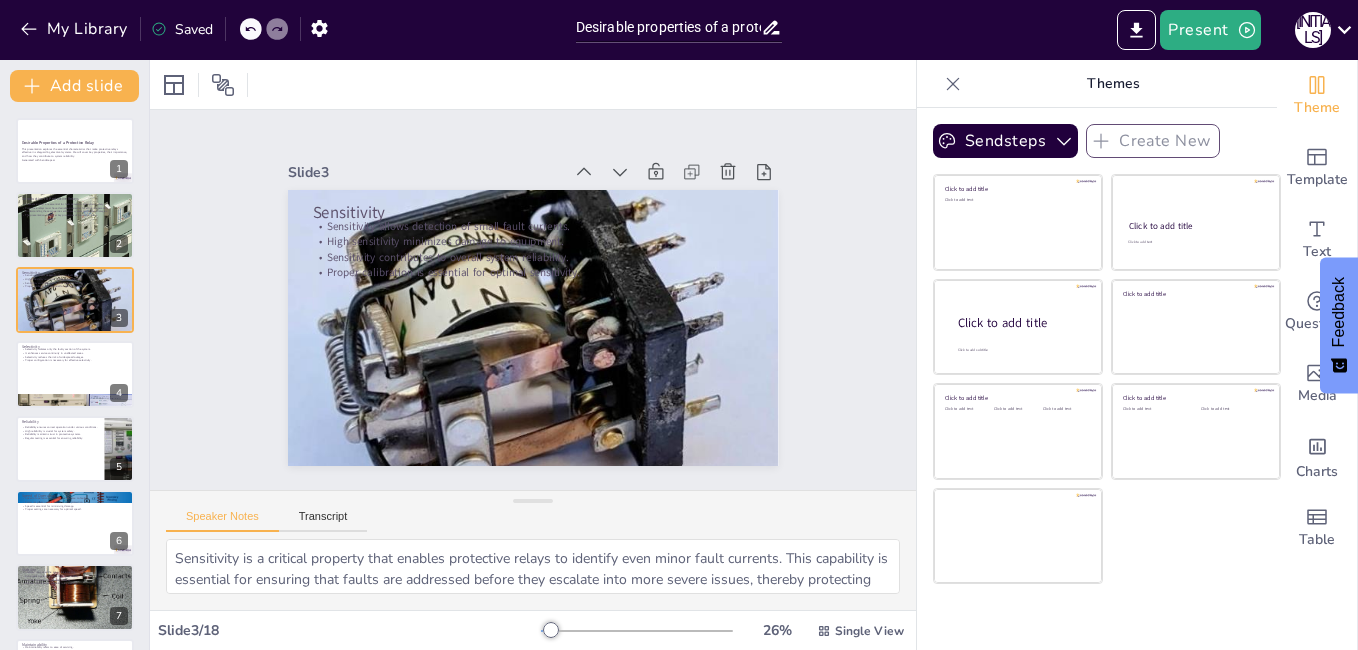 checkbox on "true" 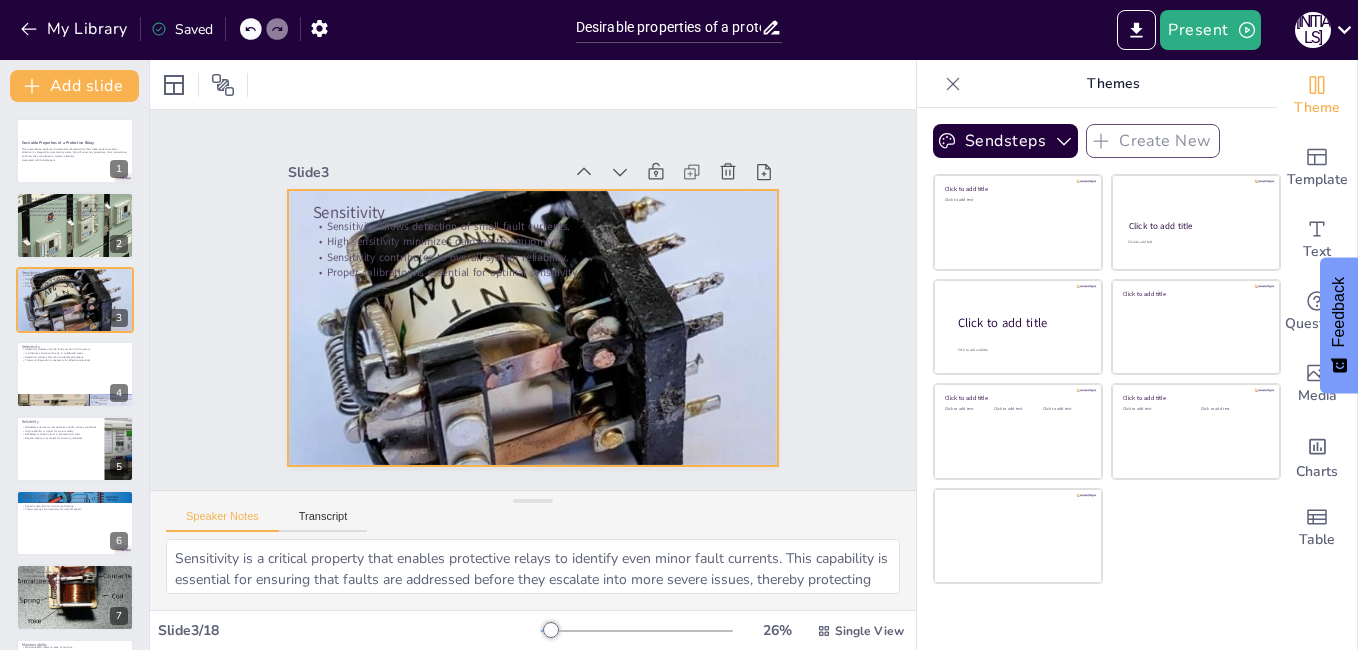 checkbox on "true" 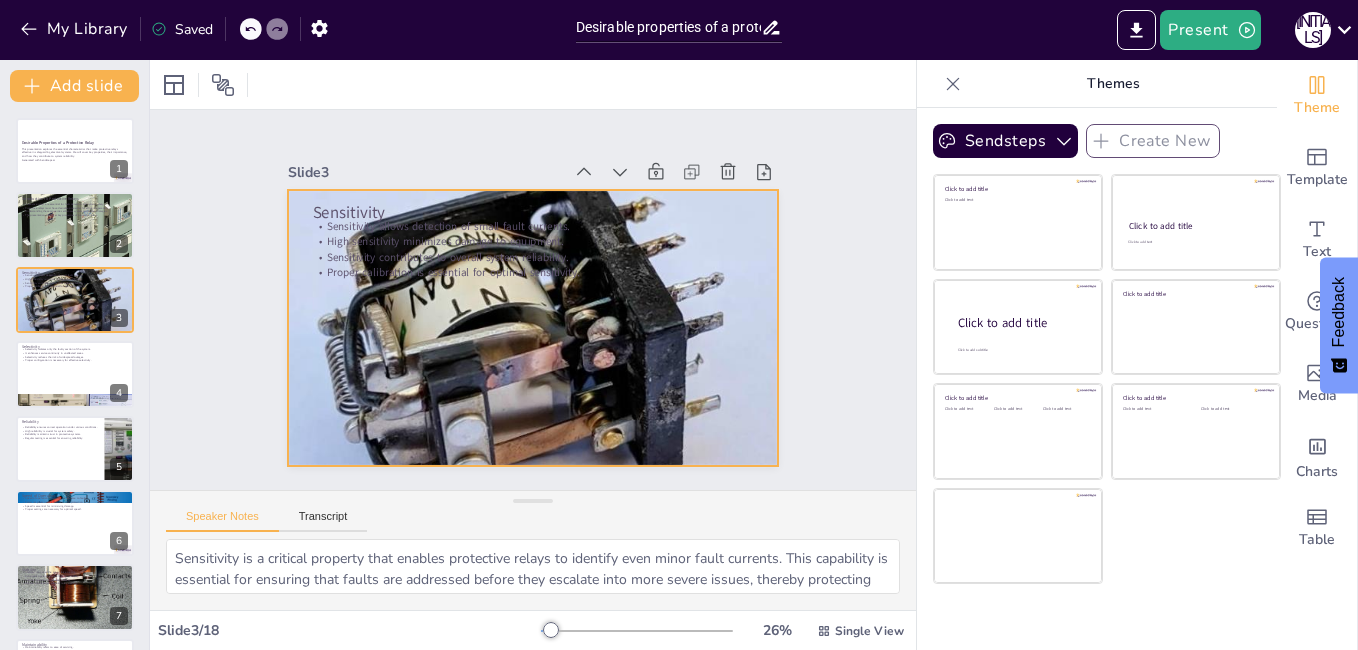 checkbox on "true" 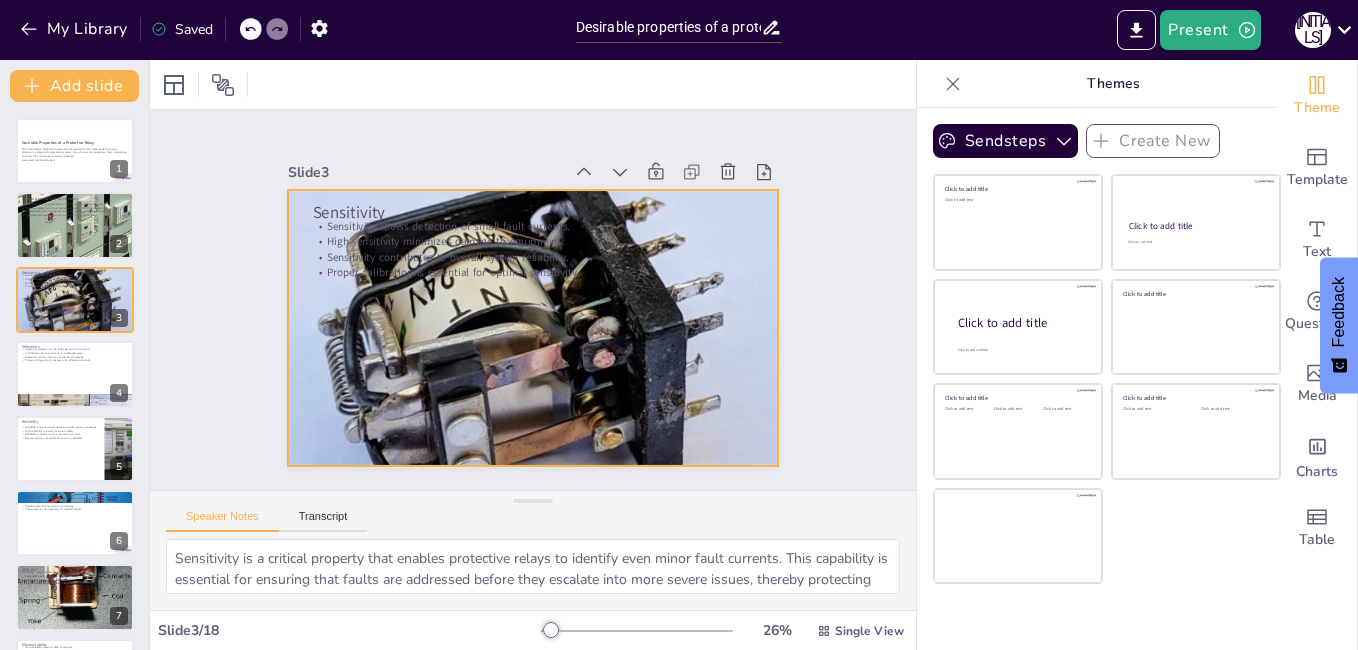 checkbox on "true" 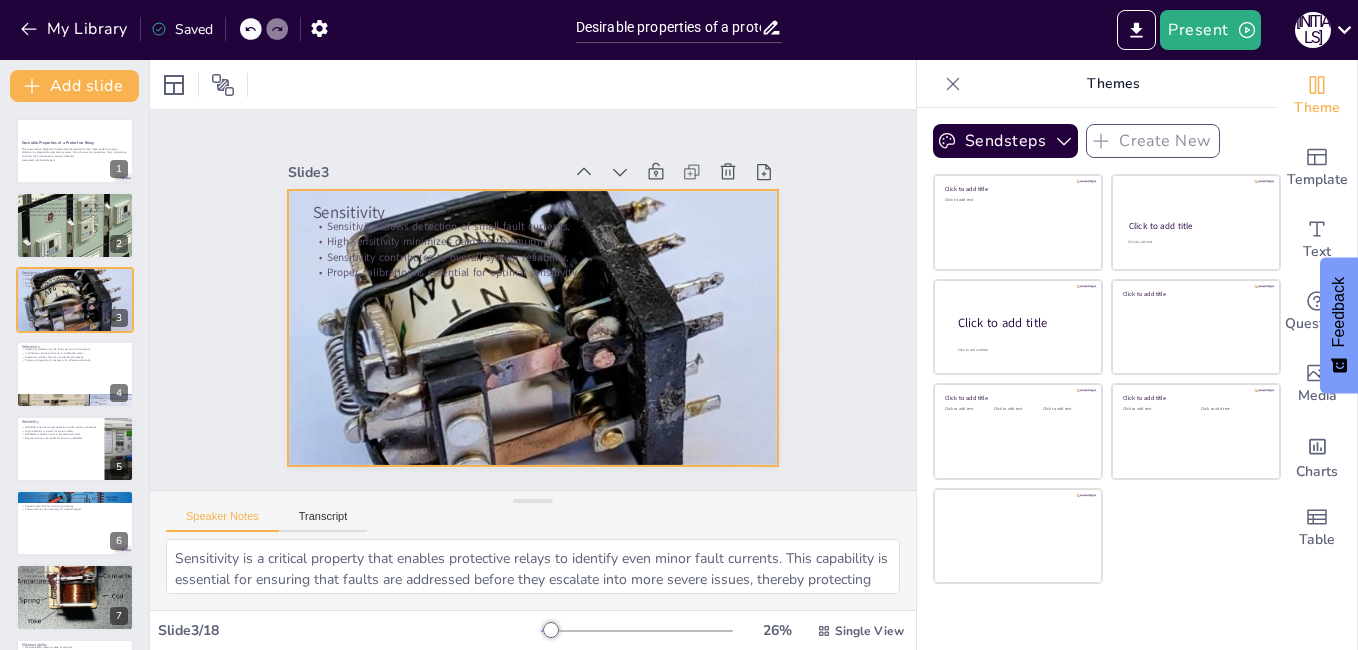 checkbox on "true" 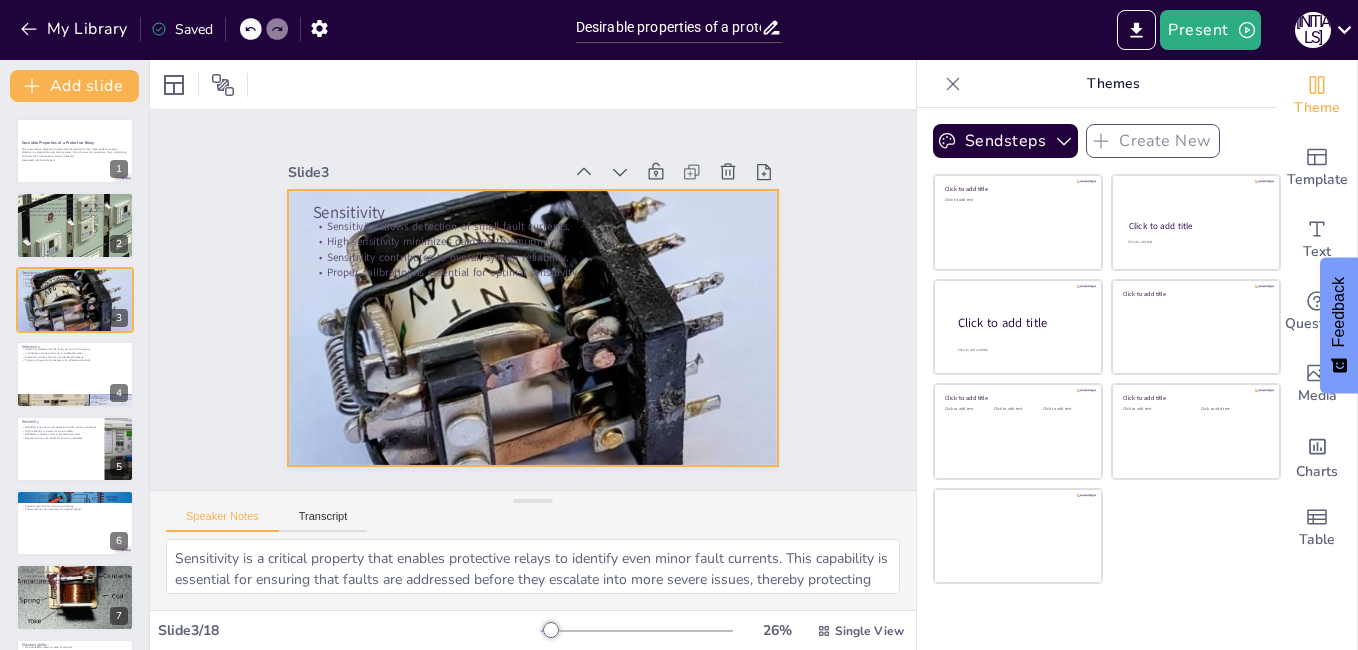 checkbox on "true" 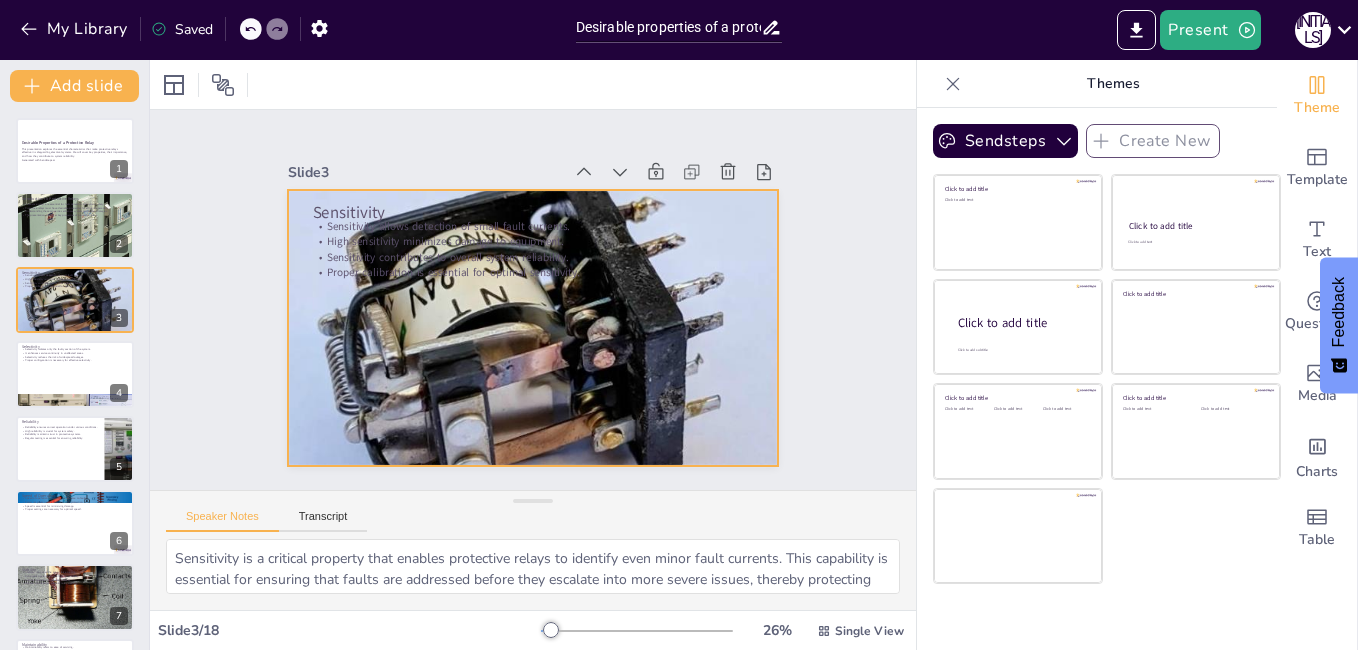 checkbox on "true" 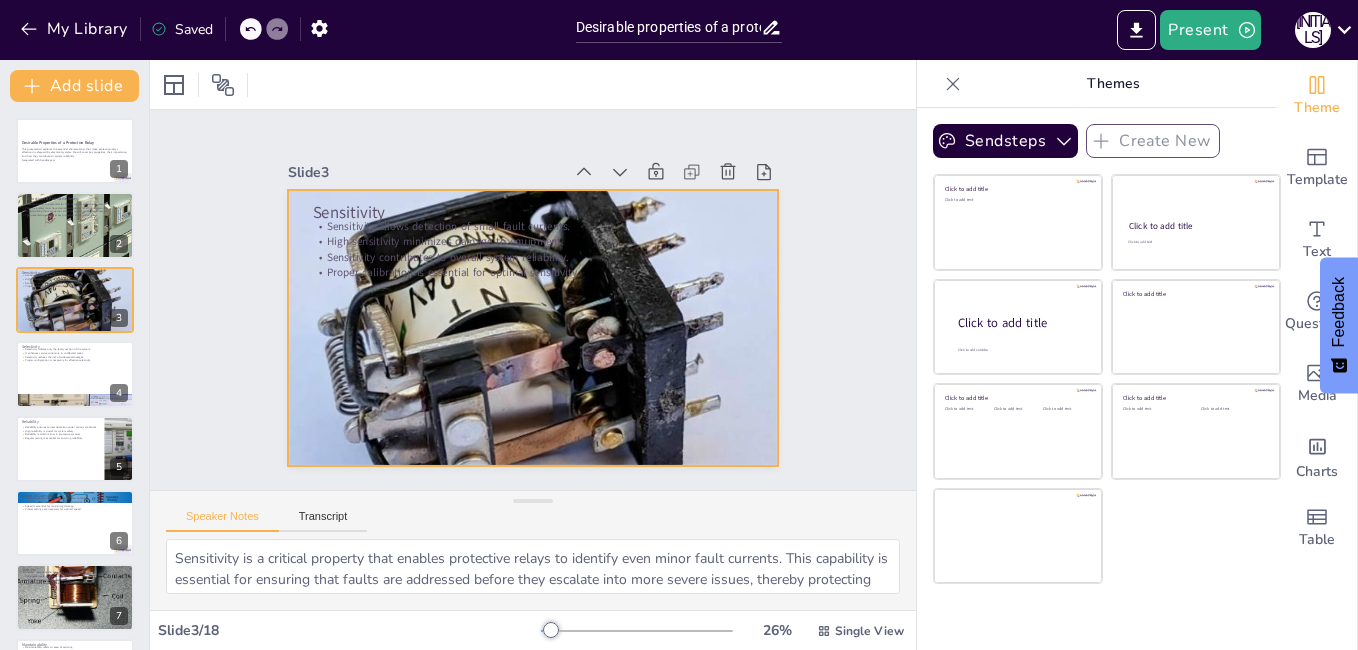 checkbox on "true" 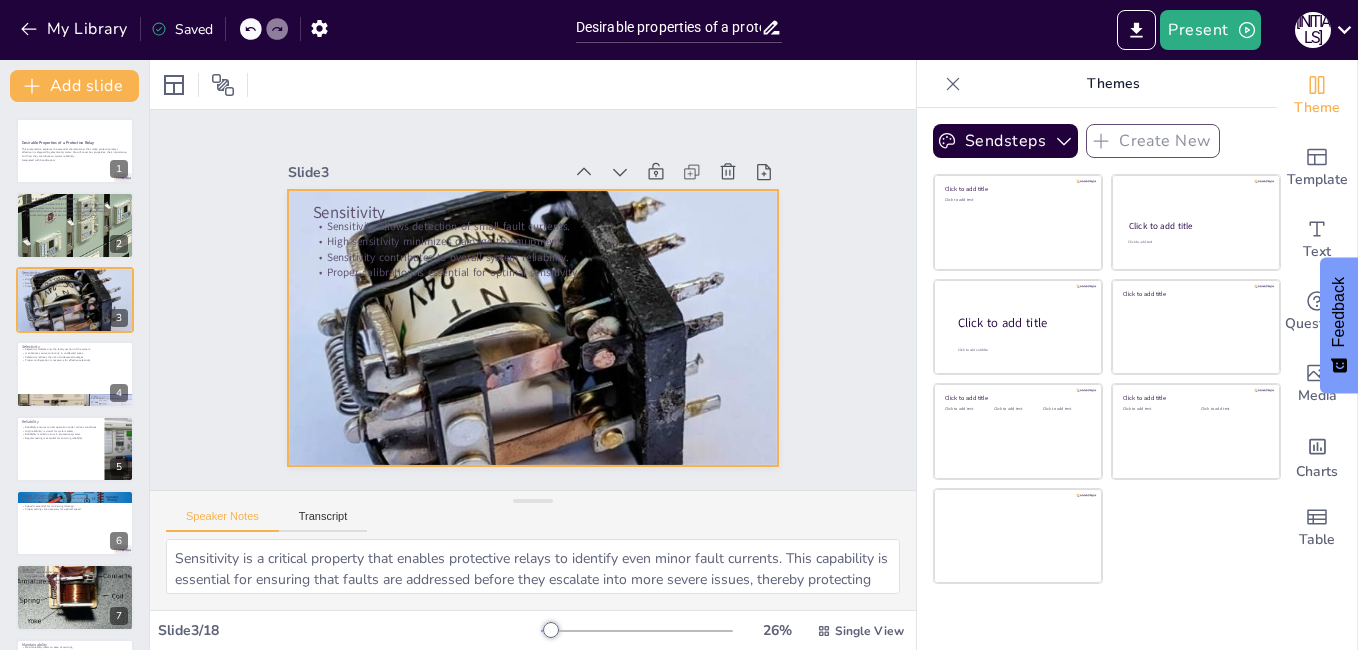 checkbox on "true" 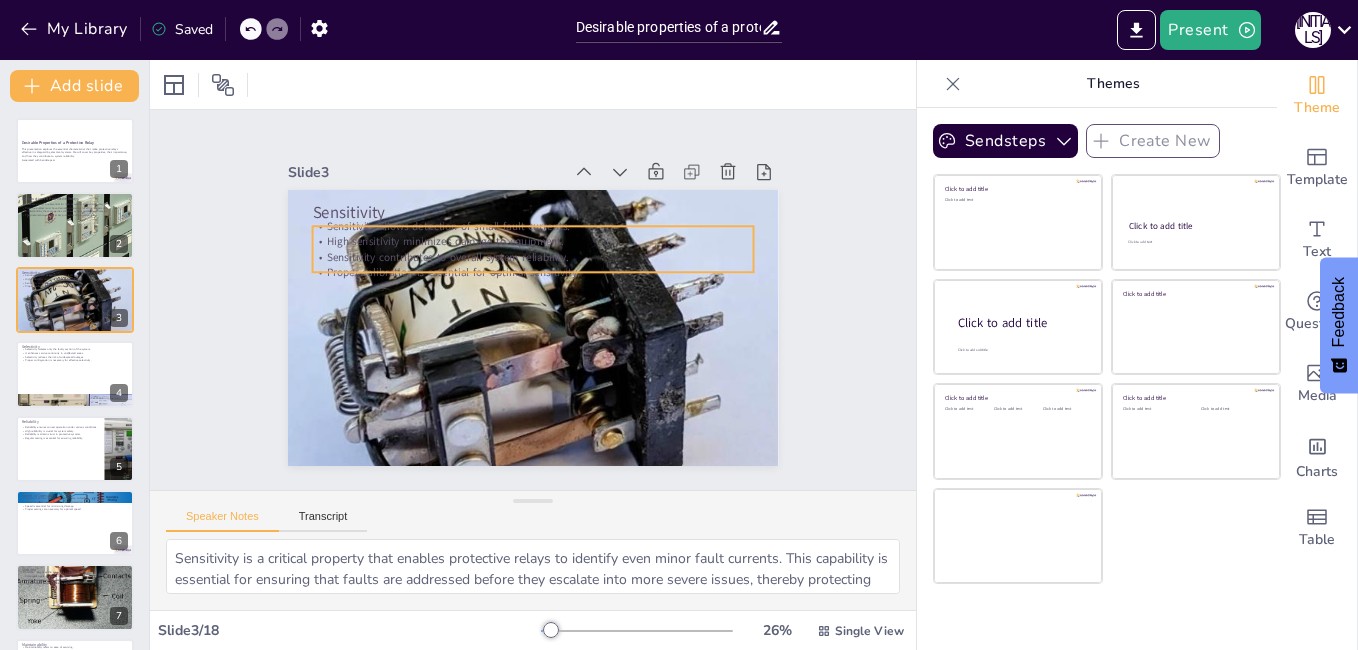 click on "High sensitivity minimizes damage to equipment." at bounding box center (533, 241) 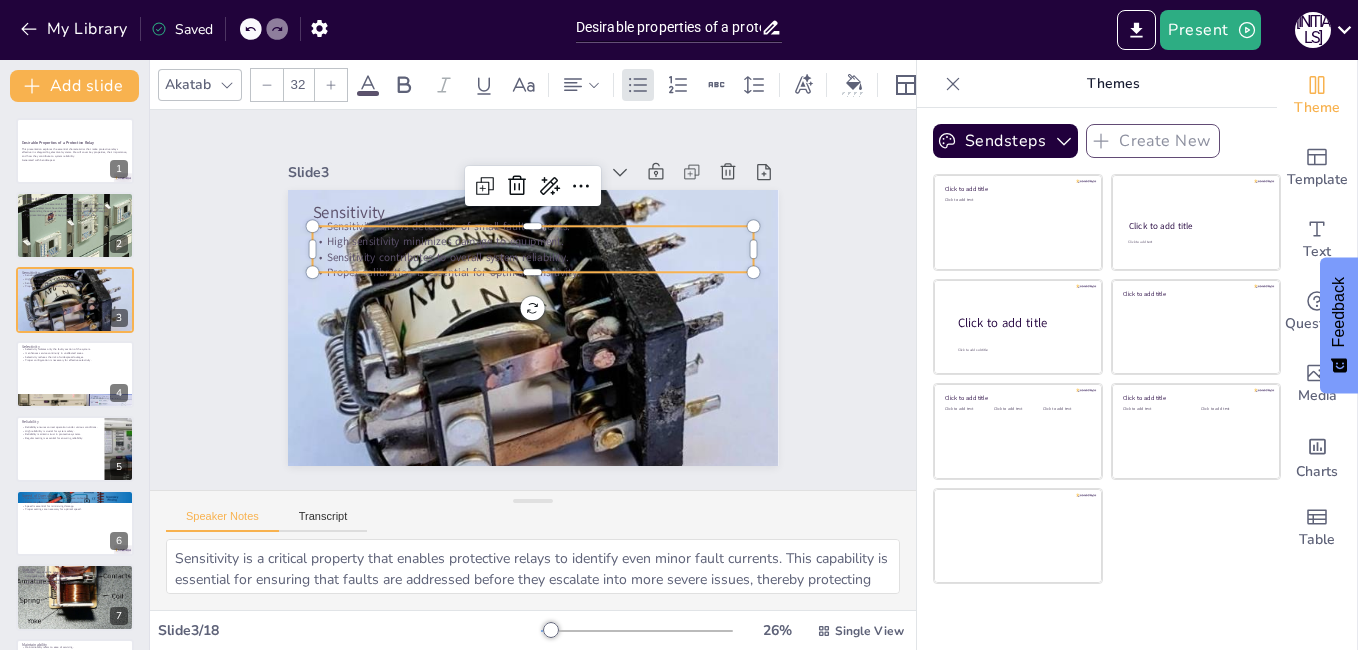 checkbox on "true" 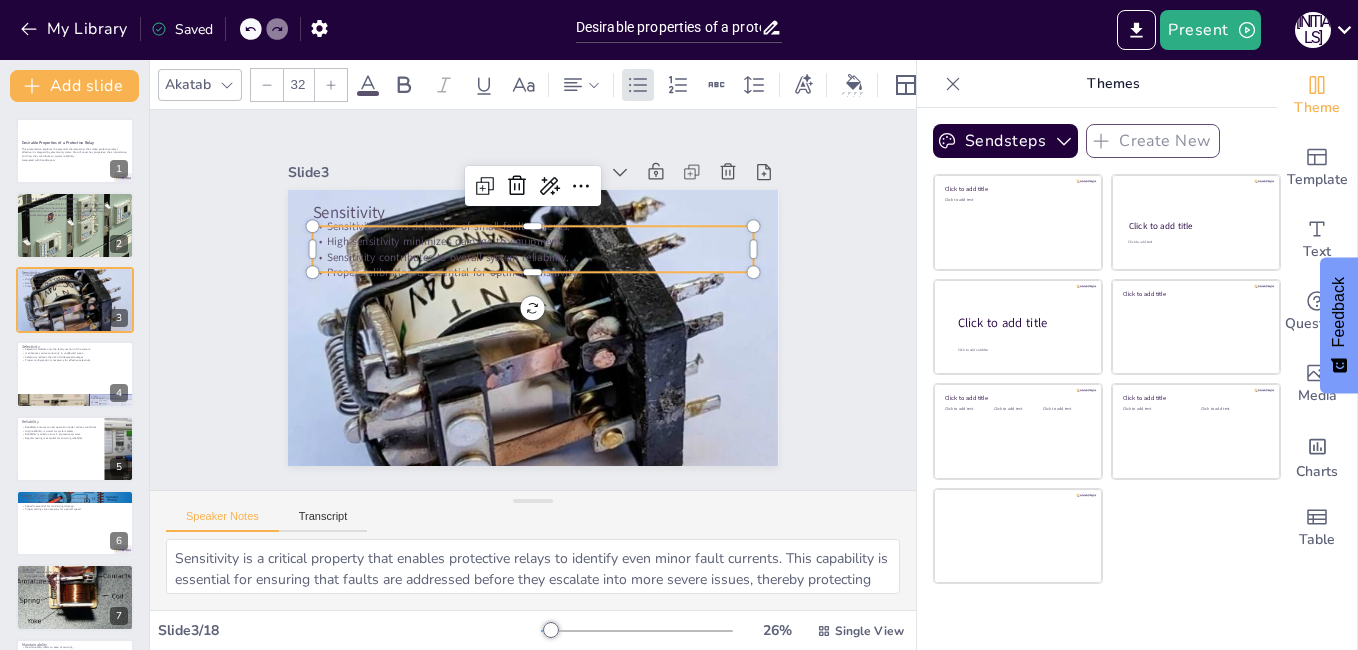 checkbox on "true" 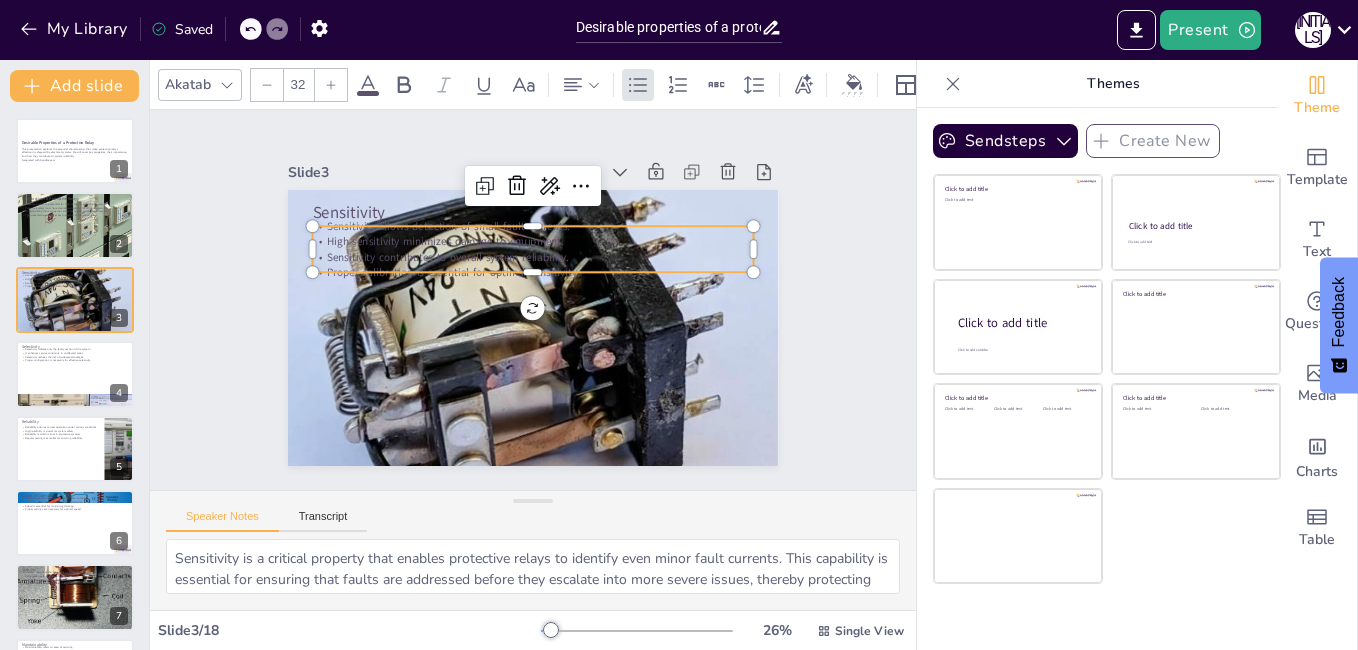 checkbox on "true" 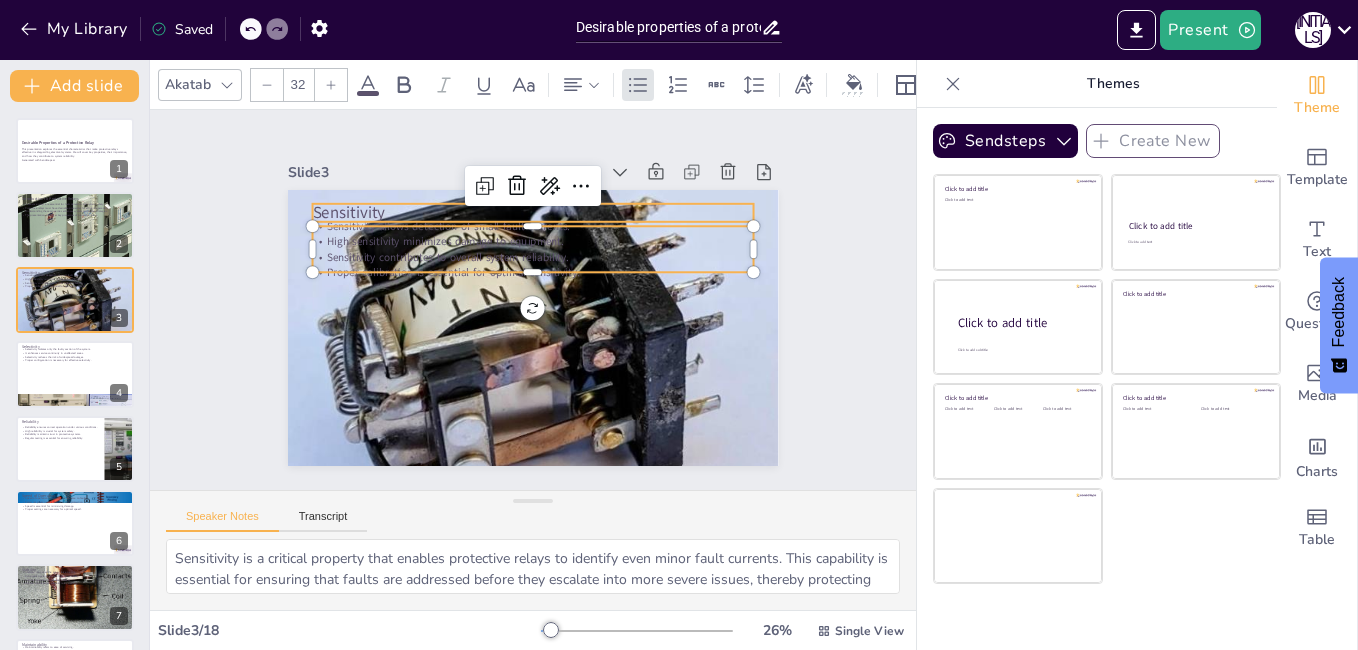 checkbox on "true" 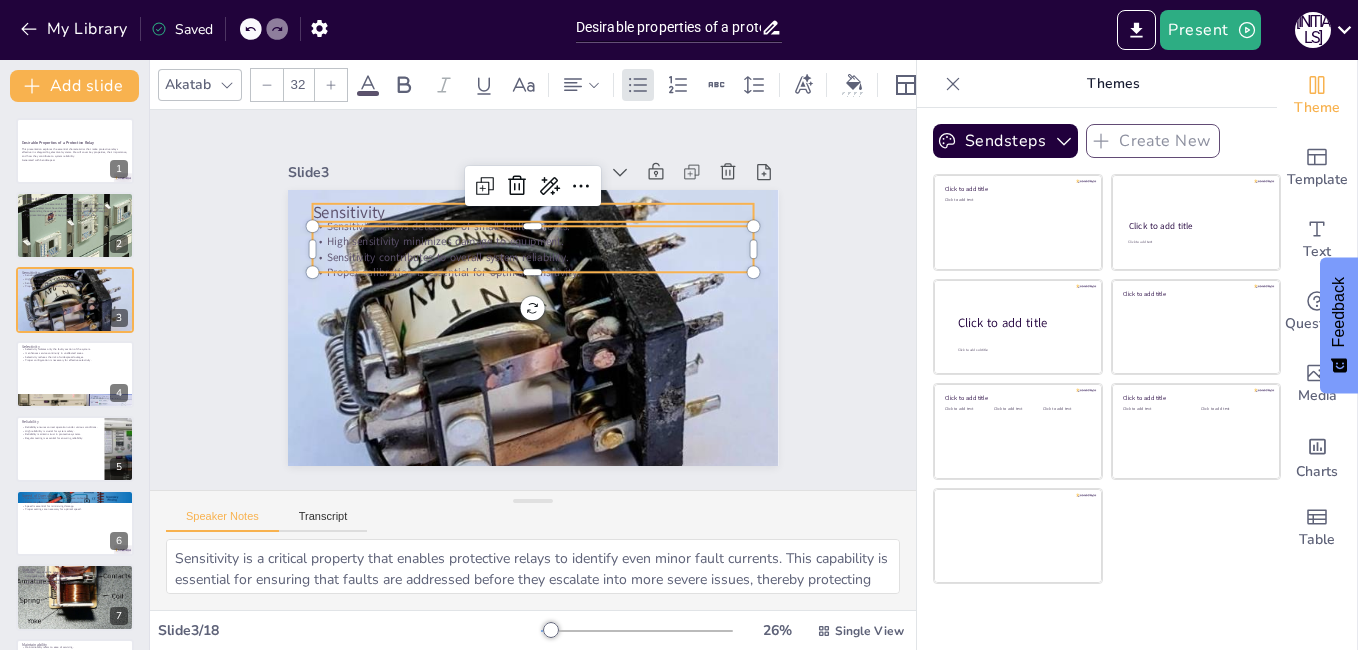 checkbox on "true" 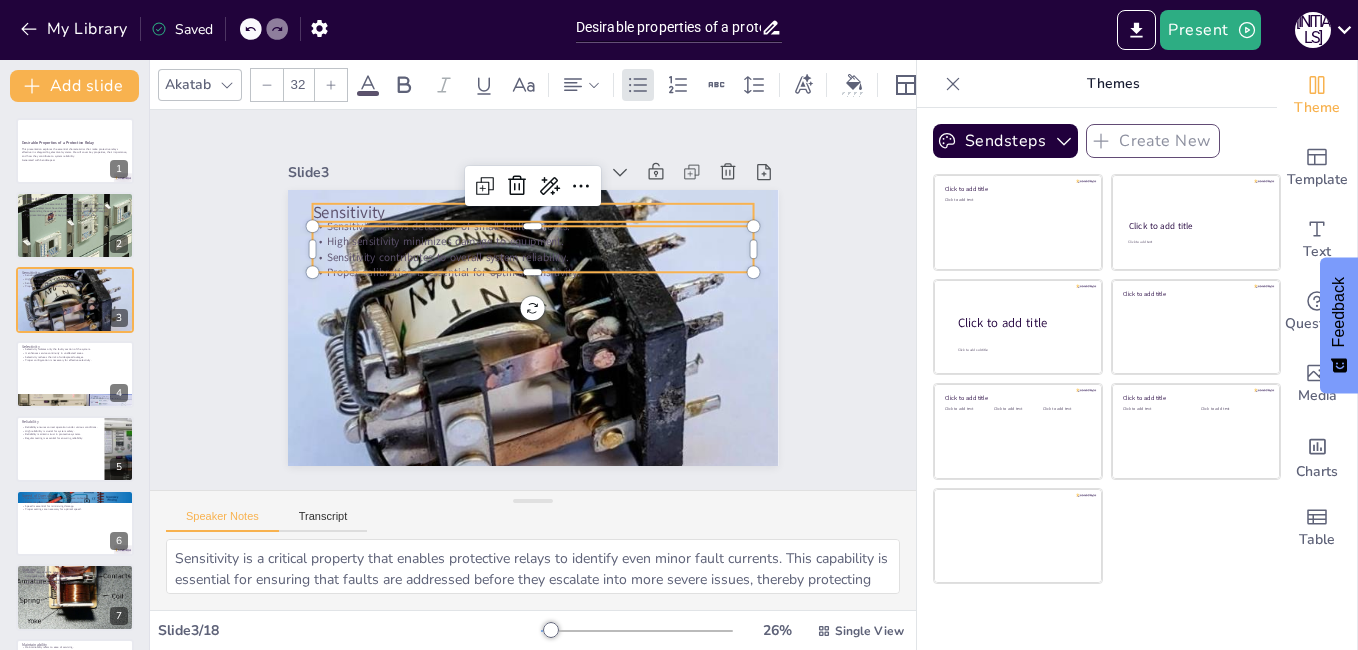 checkbox on "true" 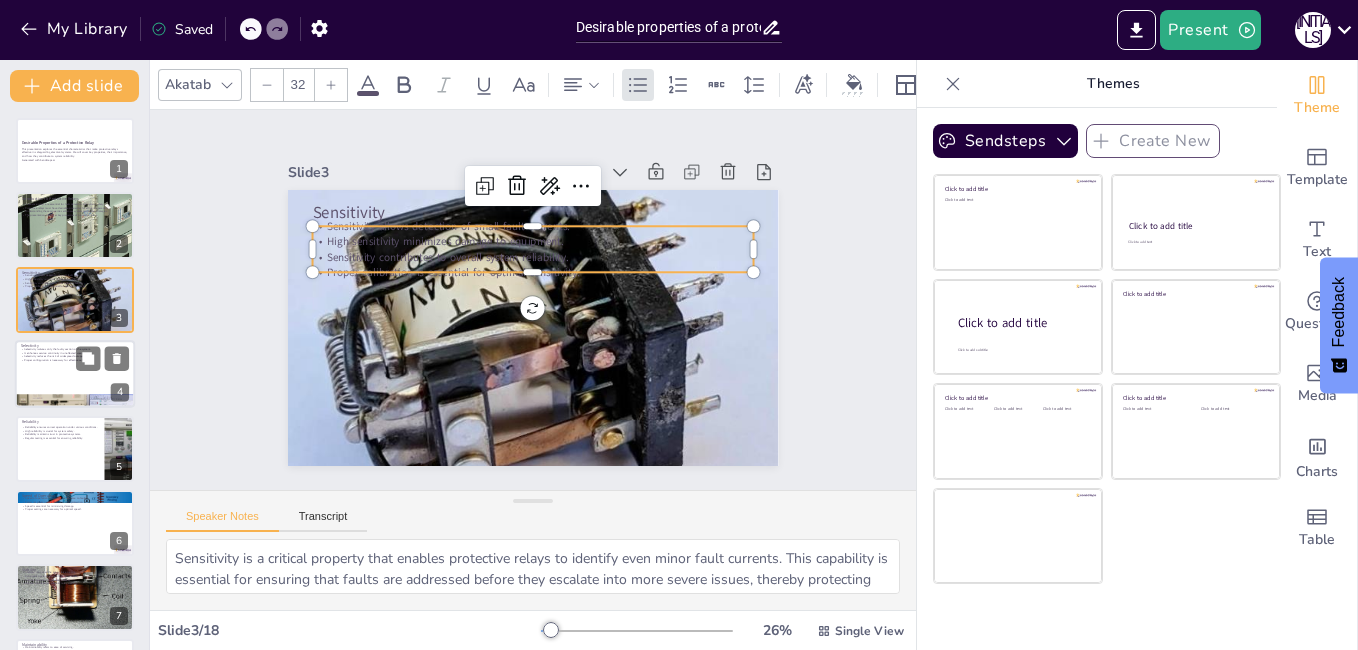 checkbox on "true" 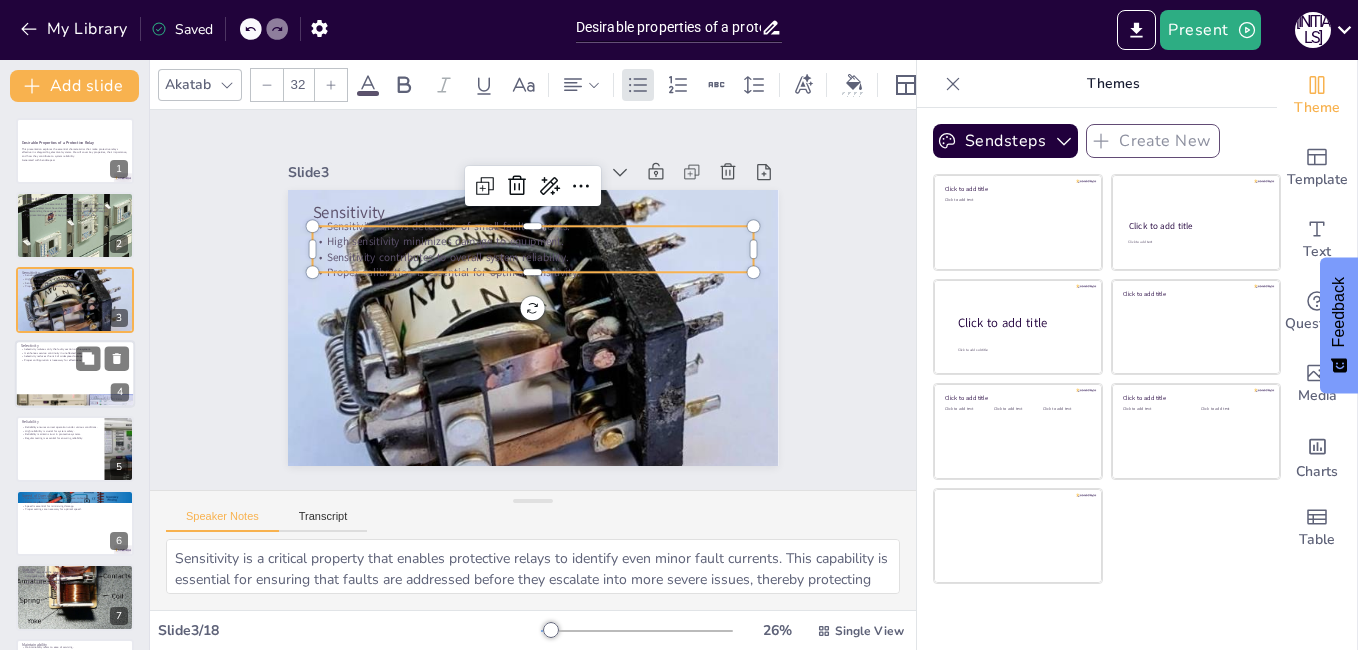 checkbox on "true" 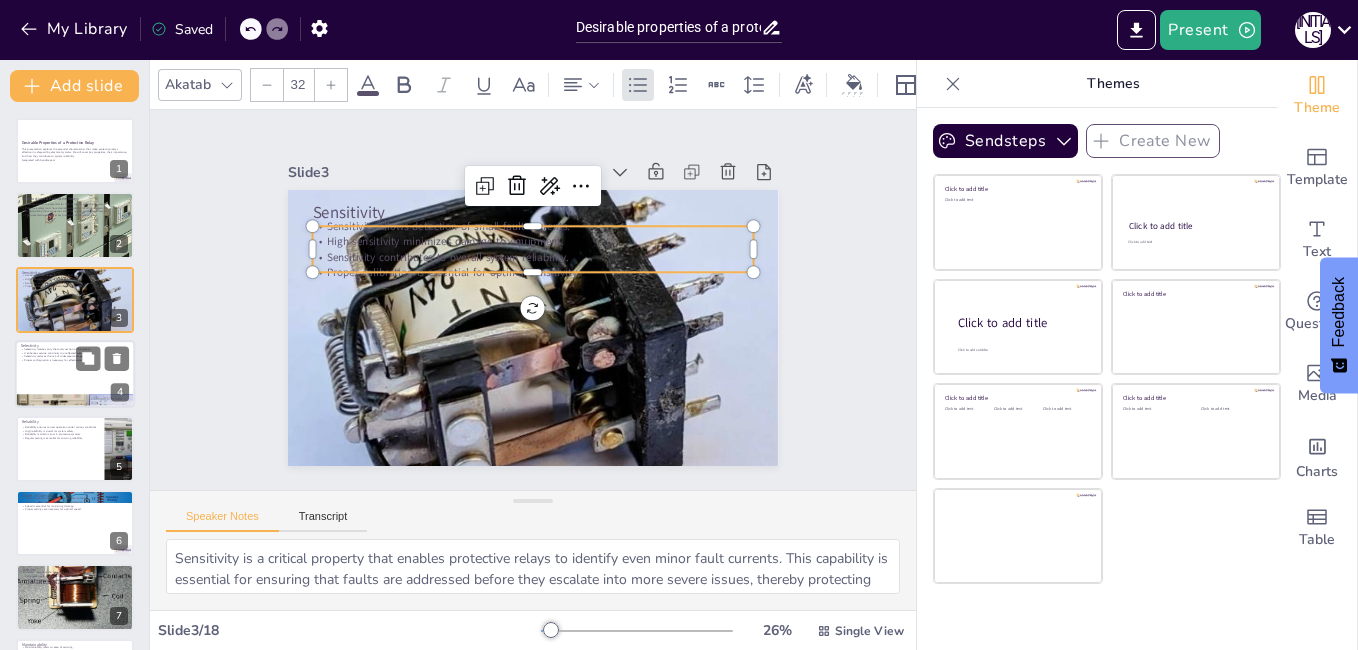 click on "Selectivity Selectivity isolates only the faulty section of the system. It enhances service continuity in unaffected areas. Selectivity reduces the risk of widespread outages. Proper configuration is necessary for effective selectivity. 4" at bounding box center (75, 374) 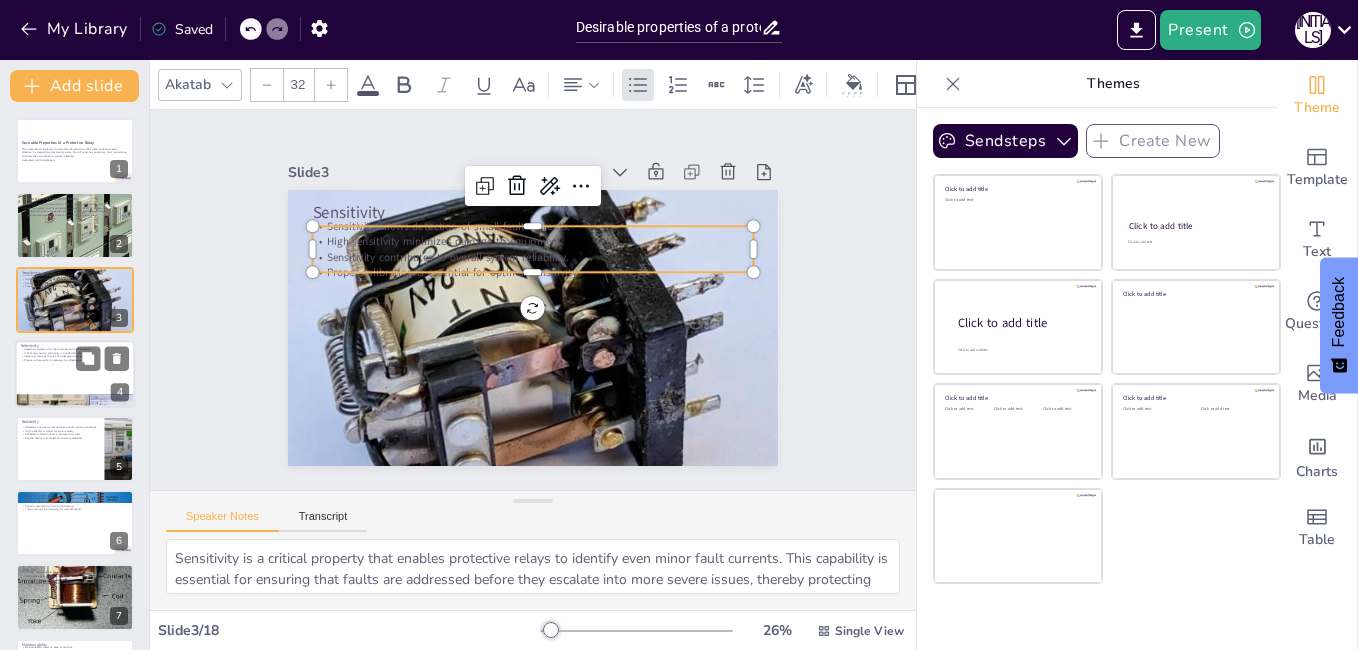 checkbox on "true" 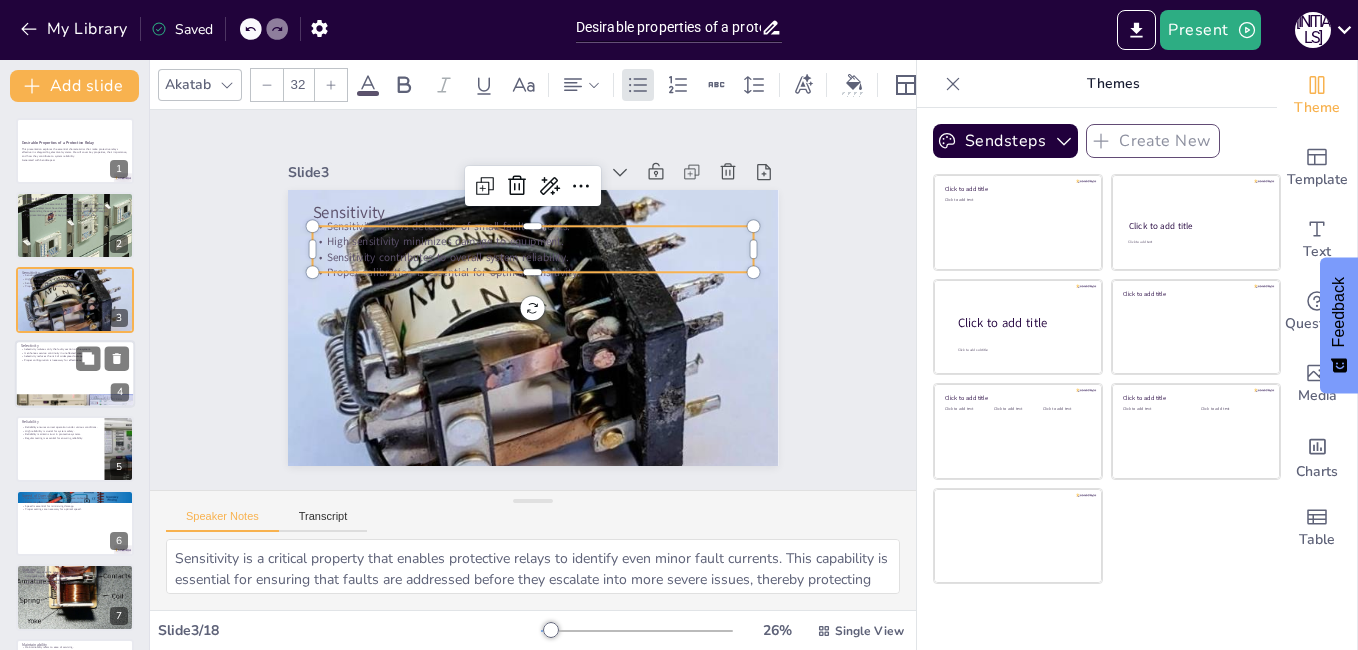 checkbox on "true" 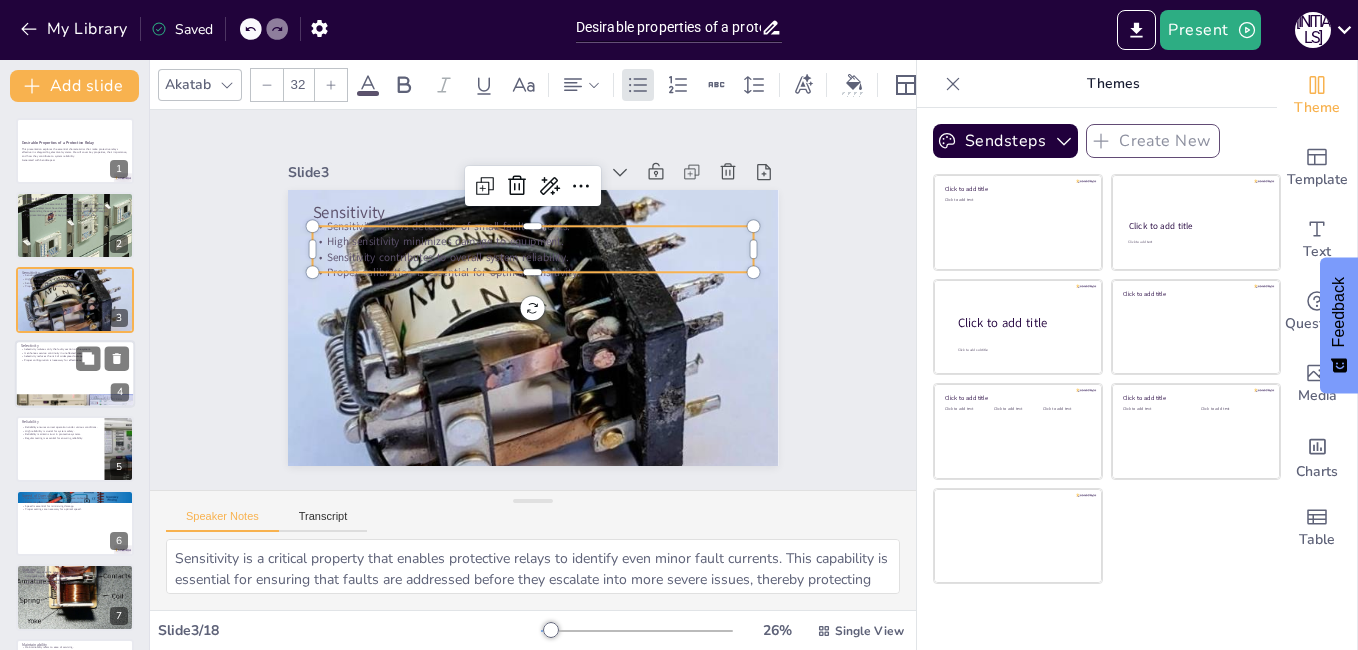 checkbox on "true" 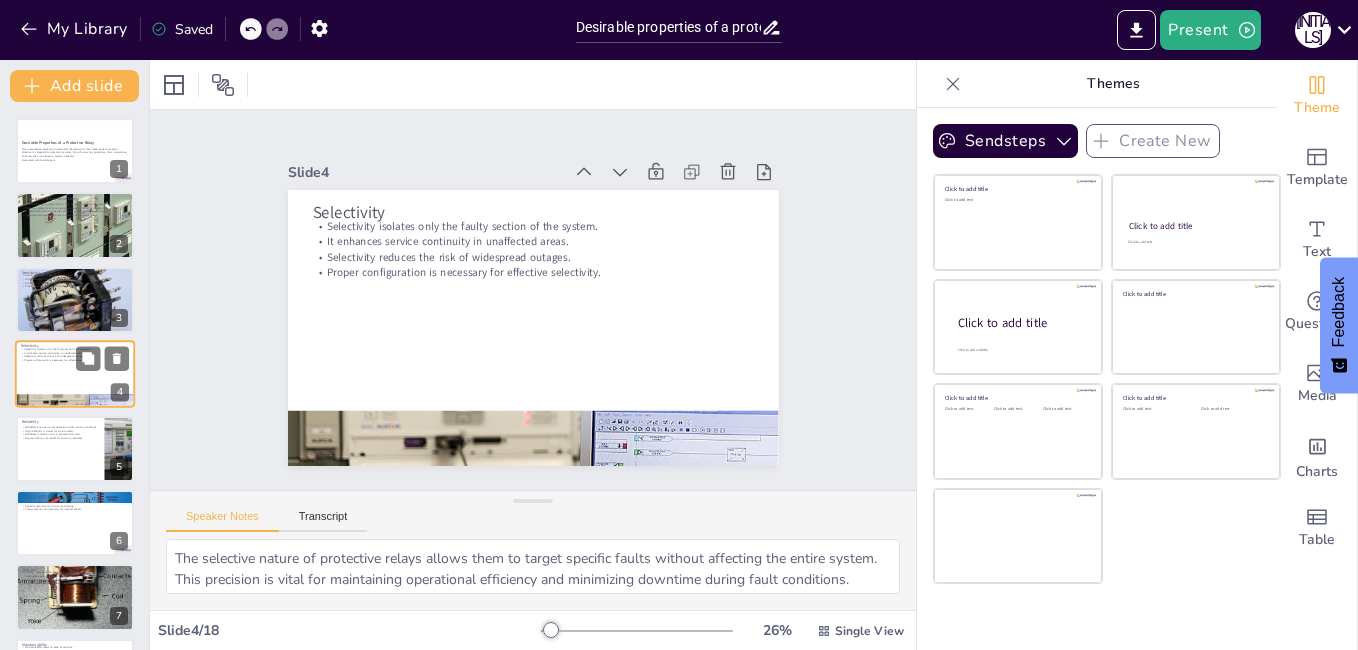 checkbox on "true" 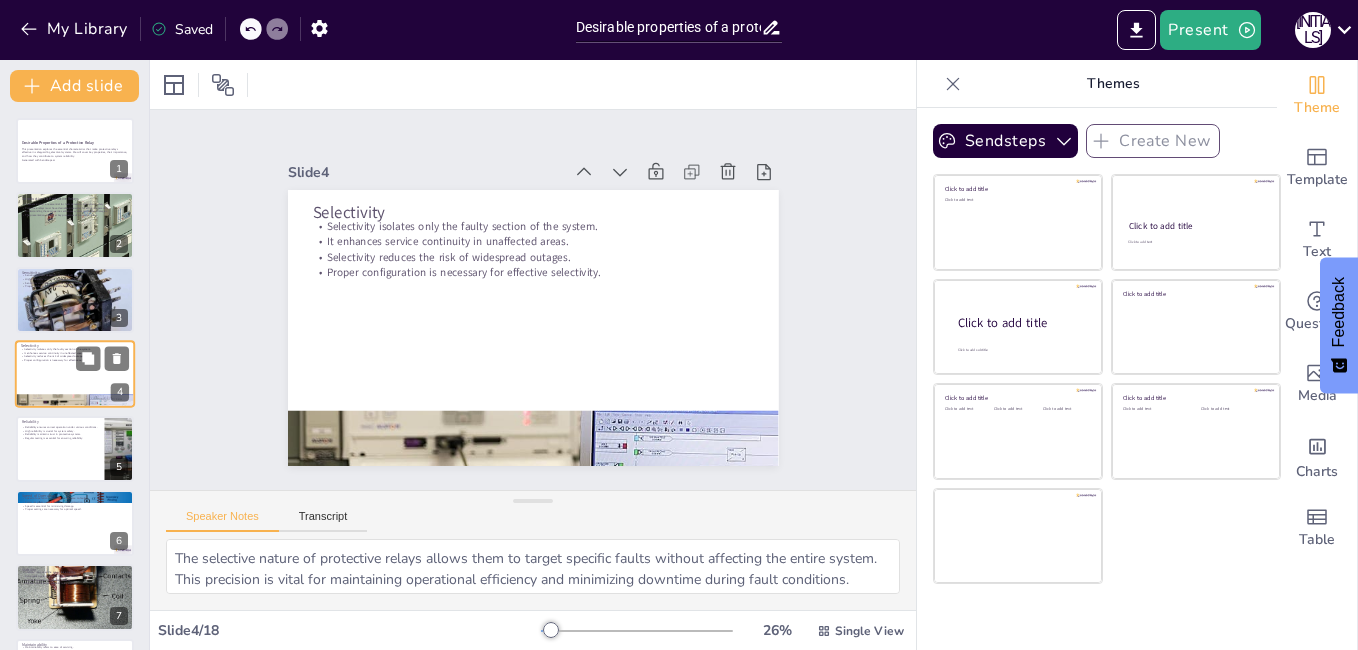 type 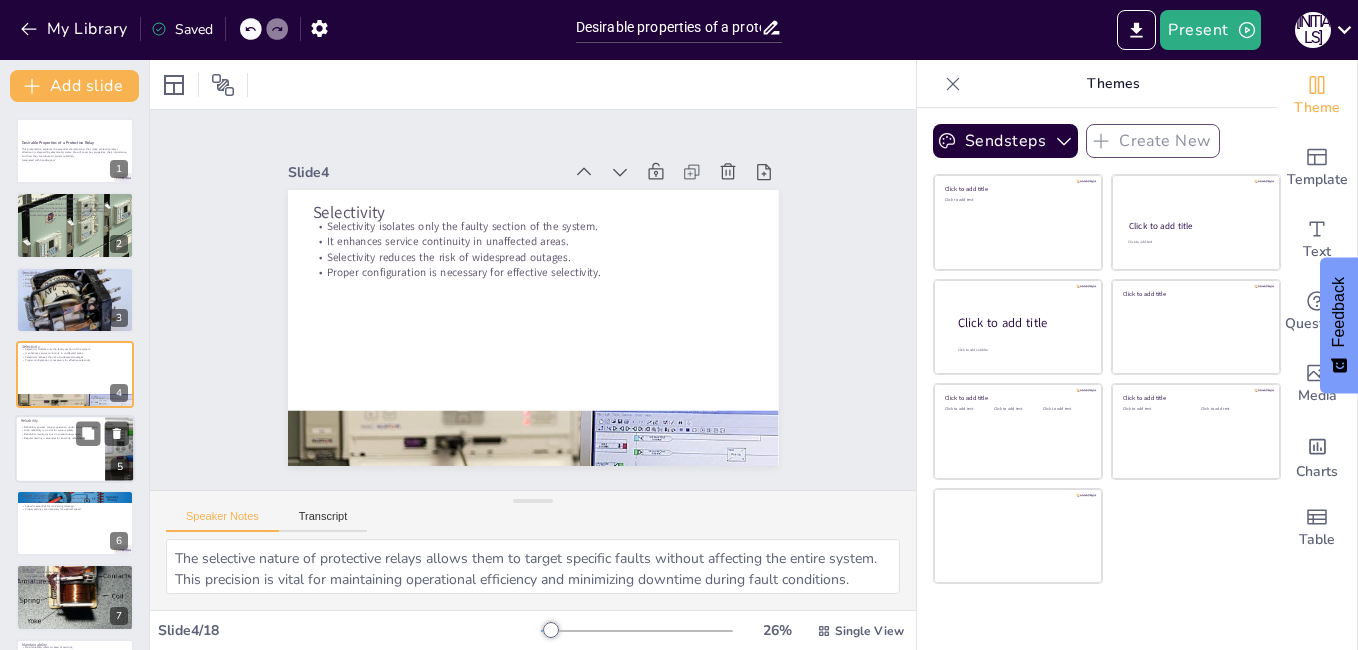 click on "Reliability ensures correct operation under various conditions." at bounding box center [60, 427] 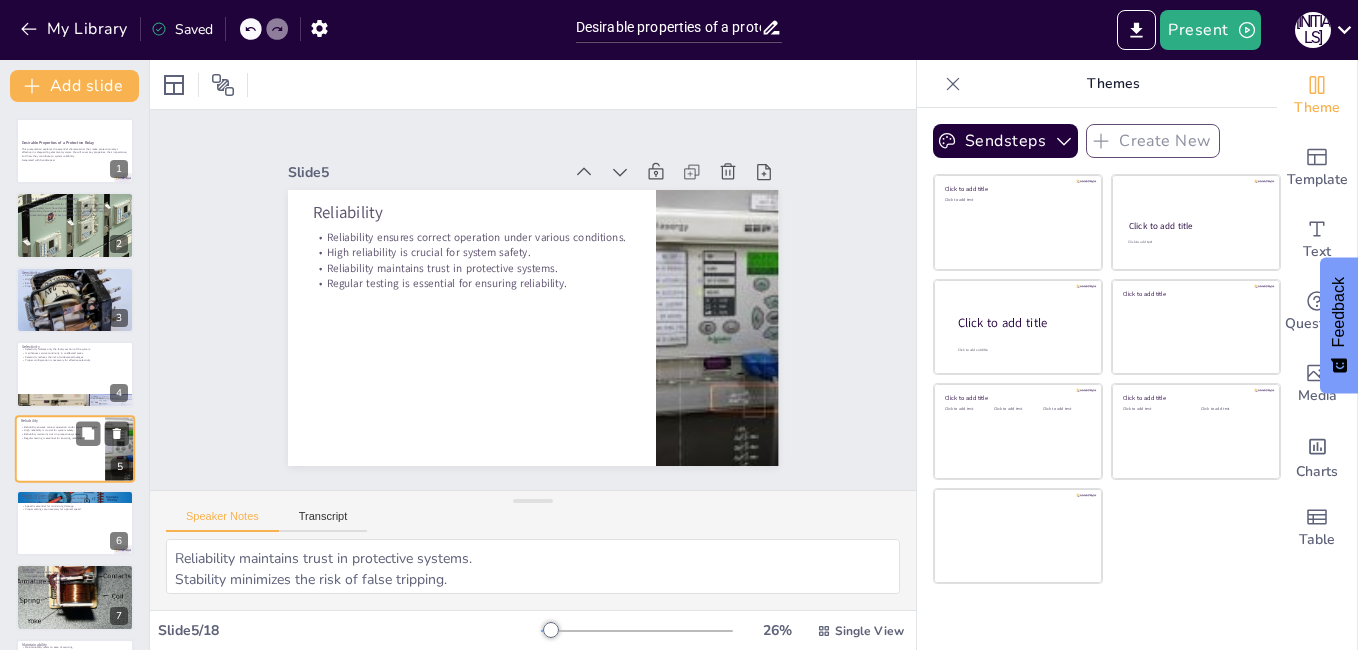 scroll, scrollTop: 73, scrollLeft: 0, axis: vertical 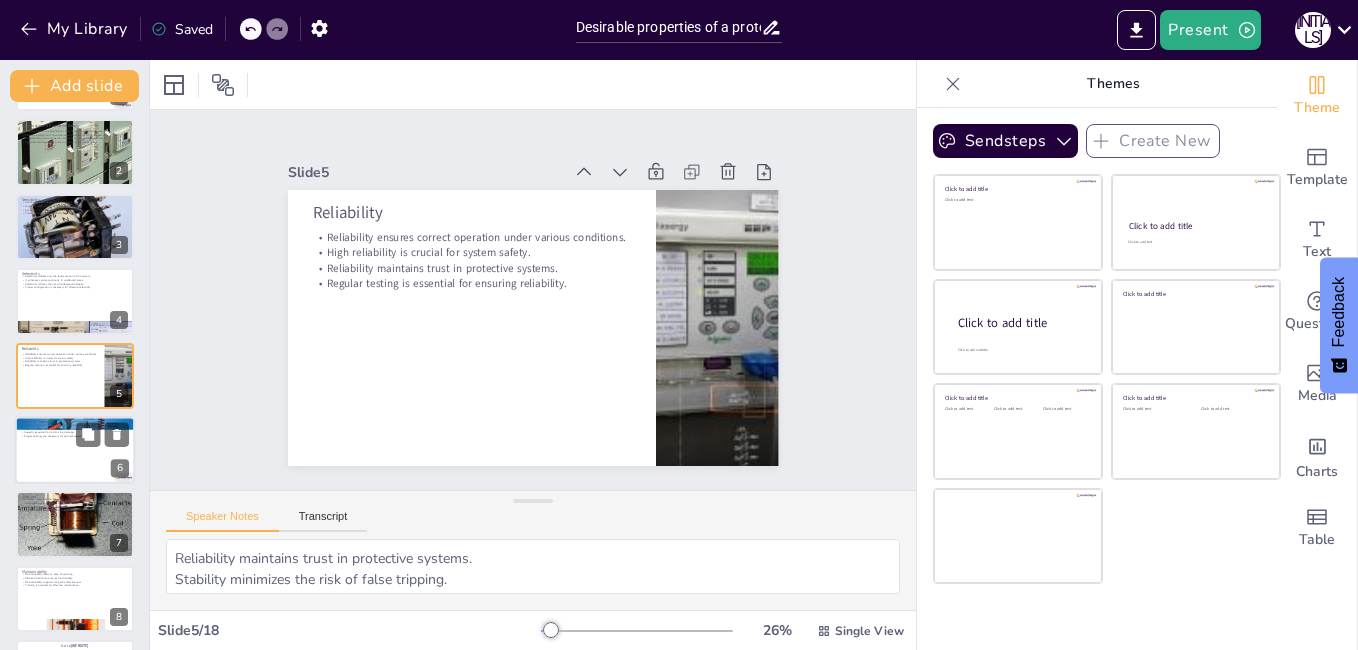 click at bounding box center (75, 450) 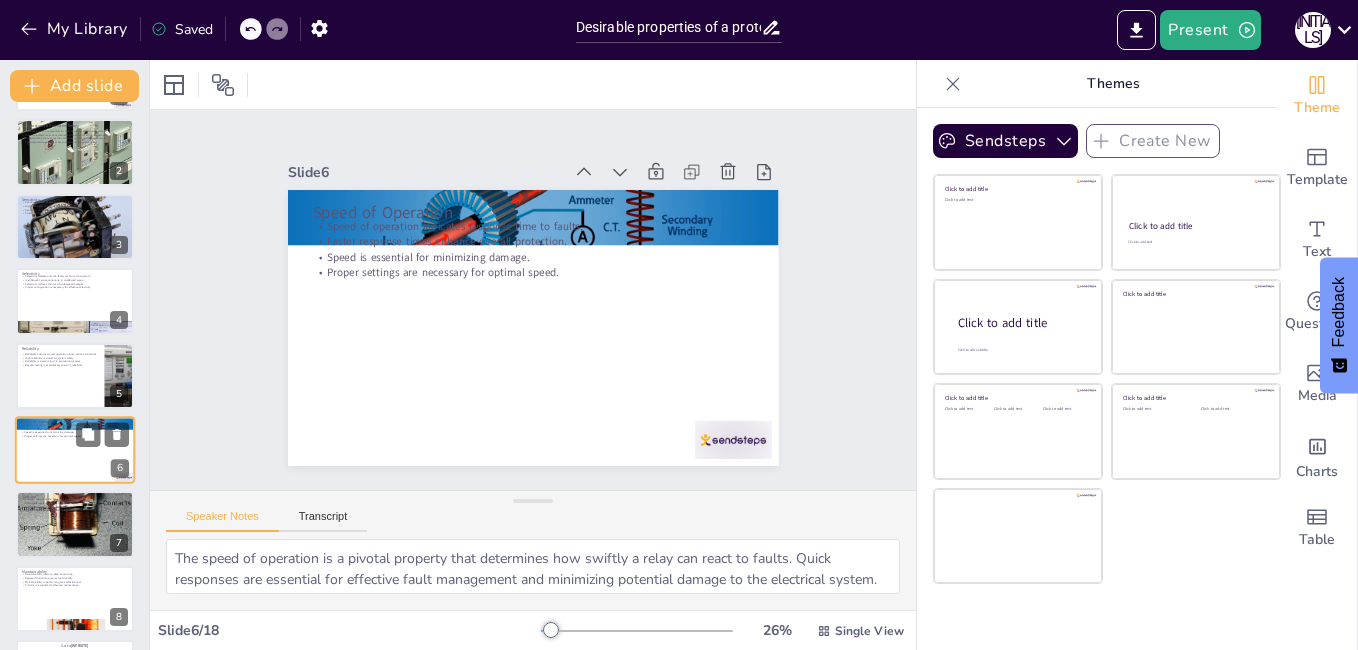 scroll, scrollTop: 147, scrollLeft: 0, axis: vertical 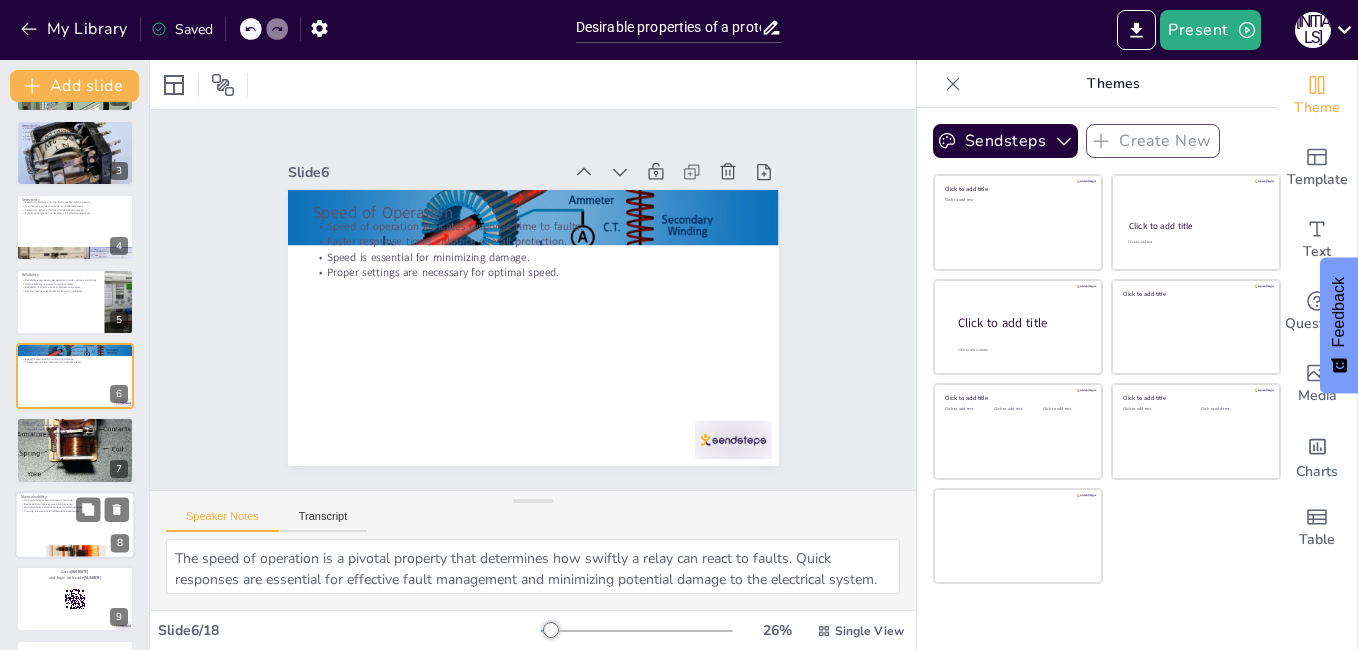 click at bounding box center [75, 525] 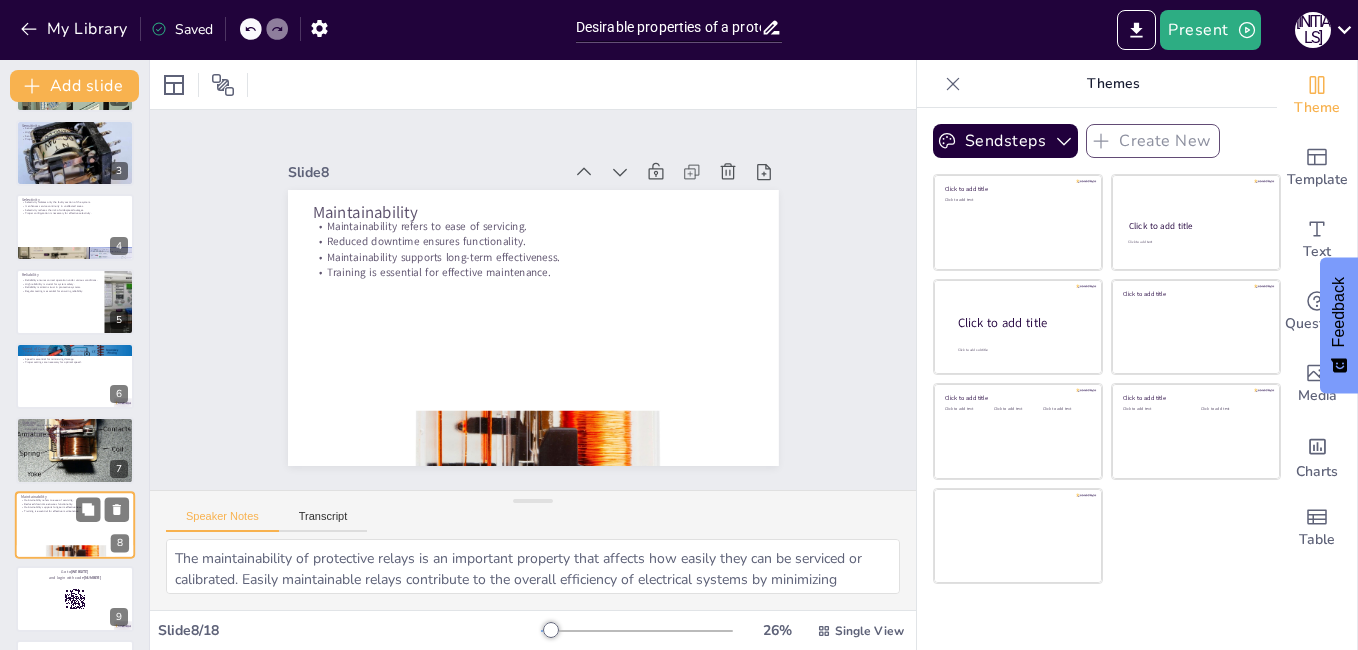 scroll, scrollTop: 296, scrollLeft: 0, axis: vertical 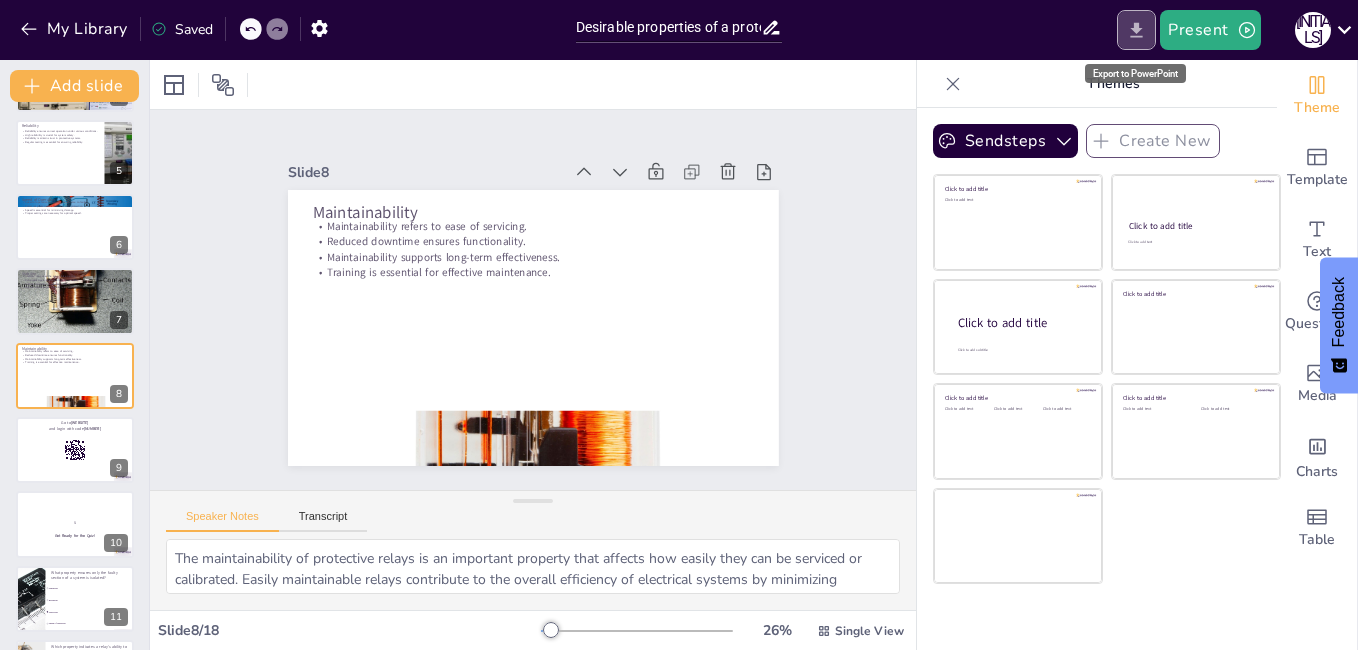 click 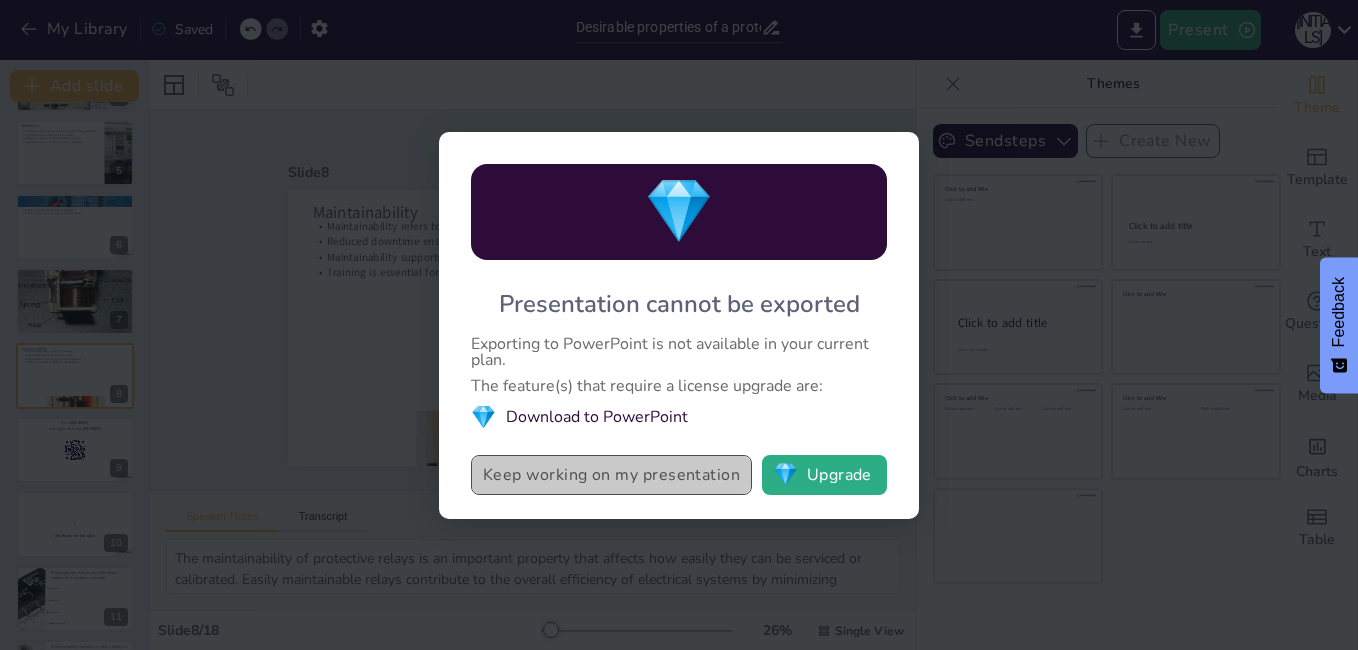 click on "Keep working on my presentation" at bounding box center (611, 475) 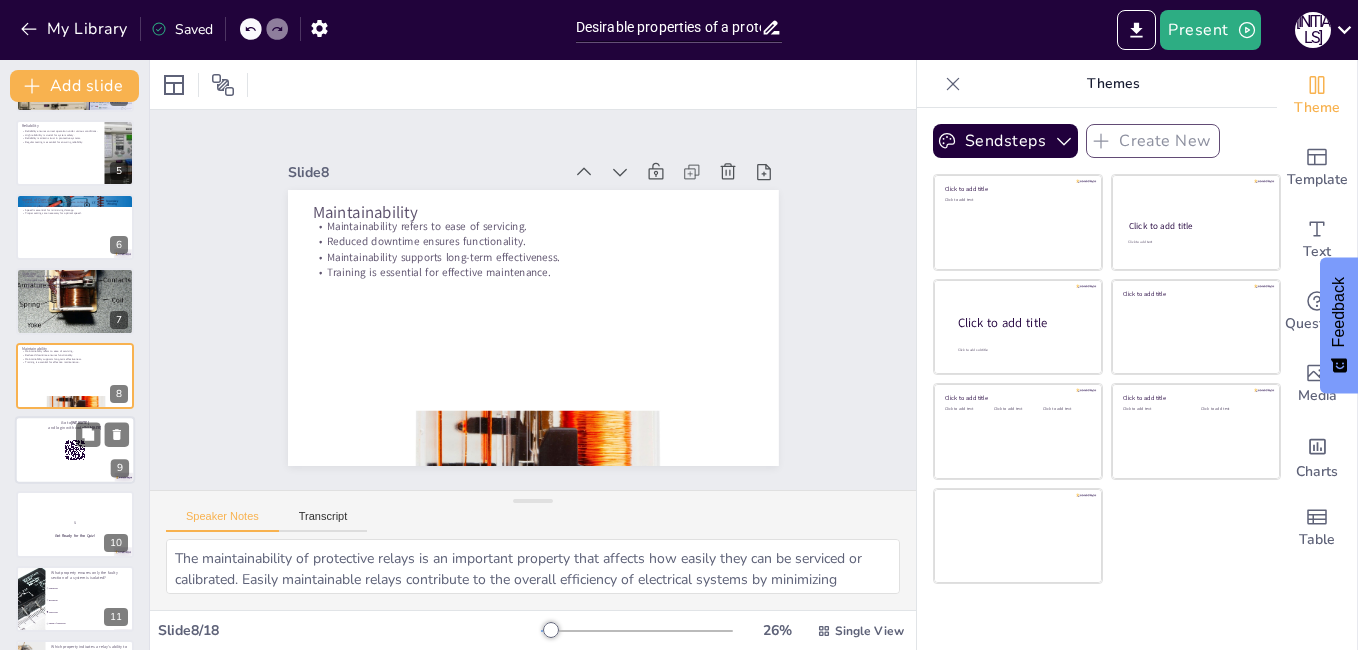 click at bounding box center (75, 450) 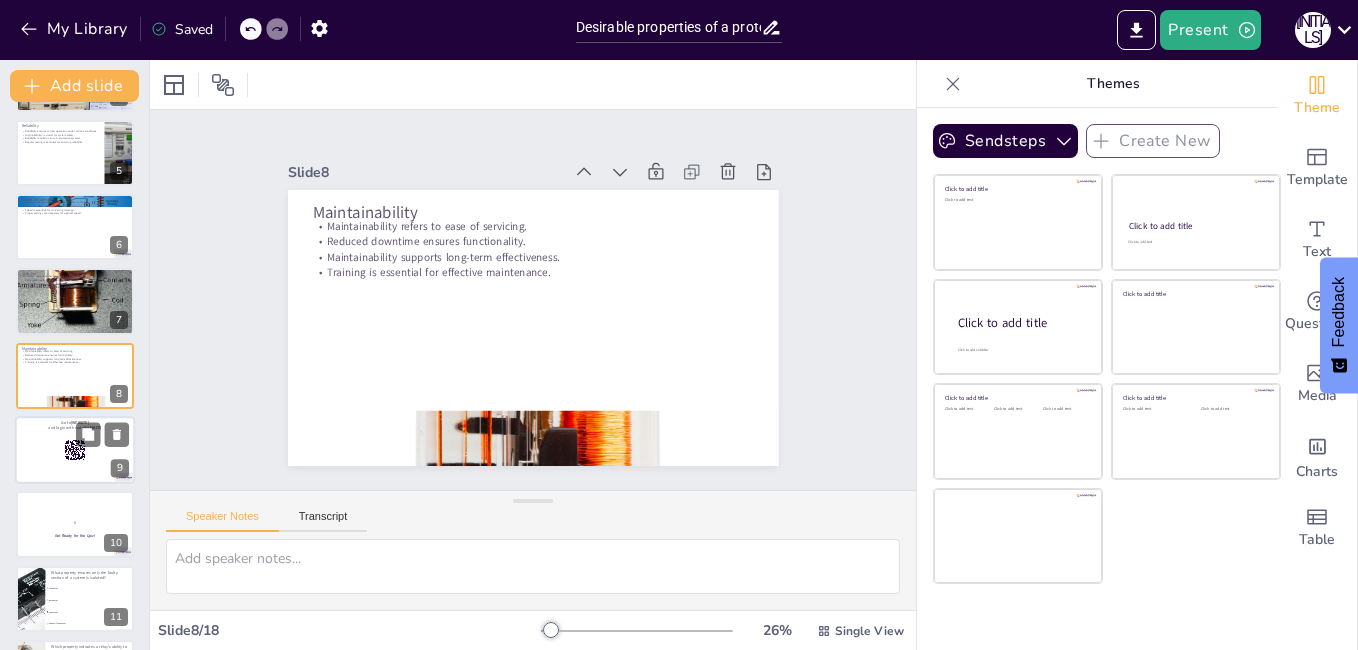 scroll, scrollTop: 370, scrollLeft: 0, axis: vertical 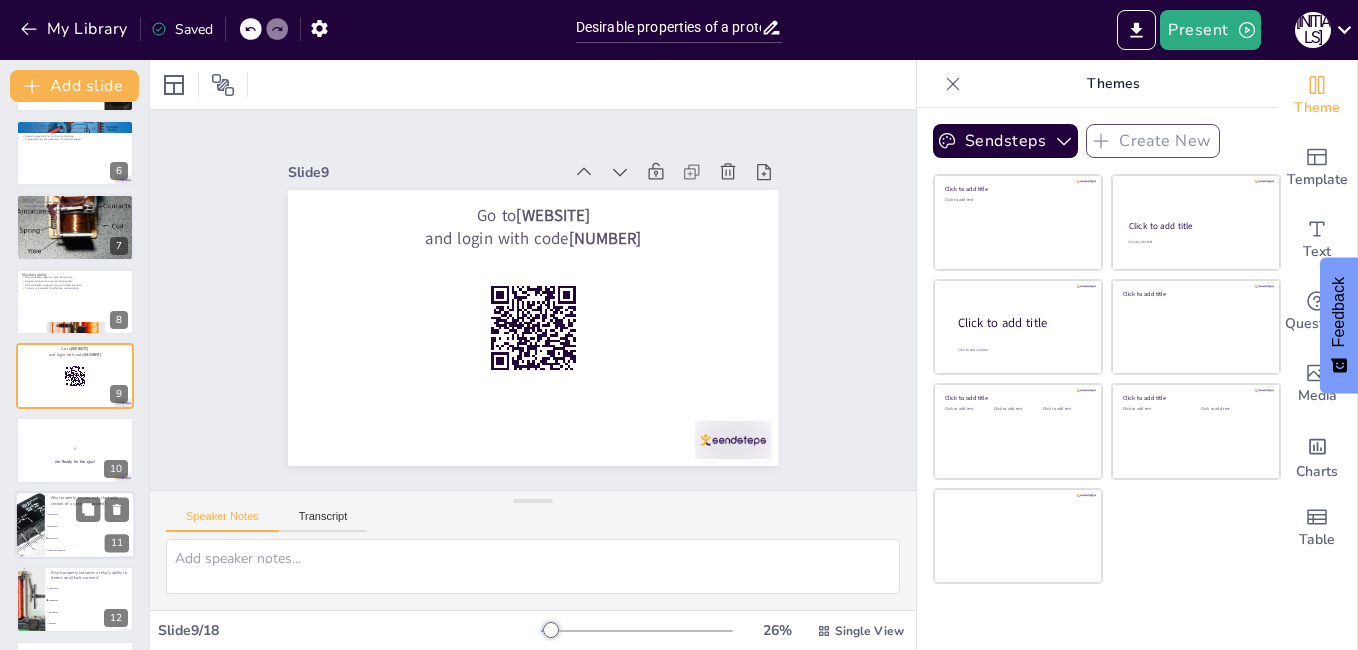click on "Selectivity" at bounding box center (90, 538) 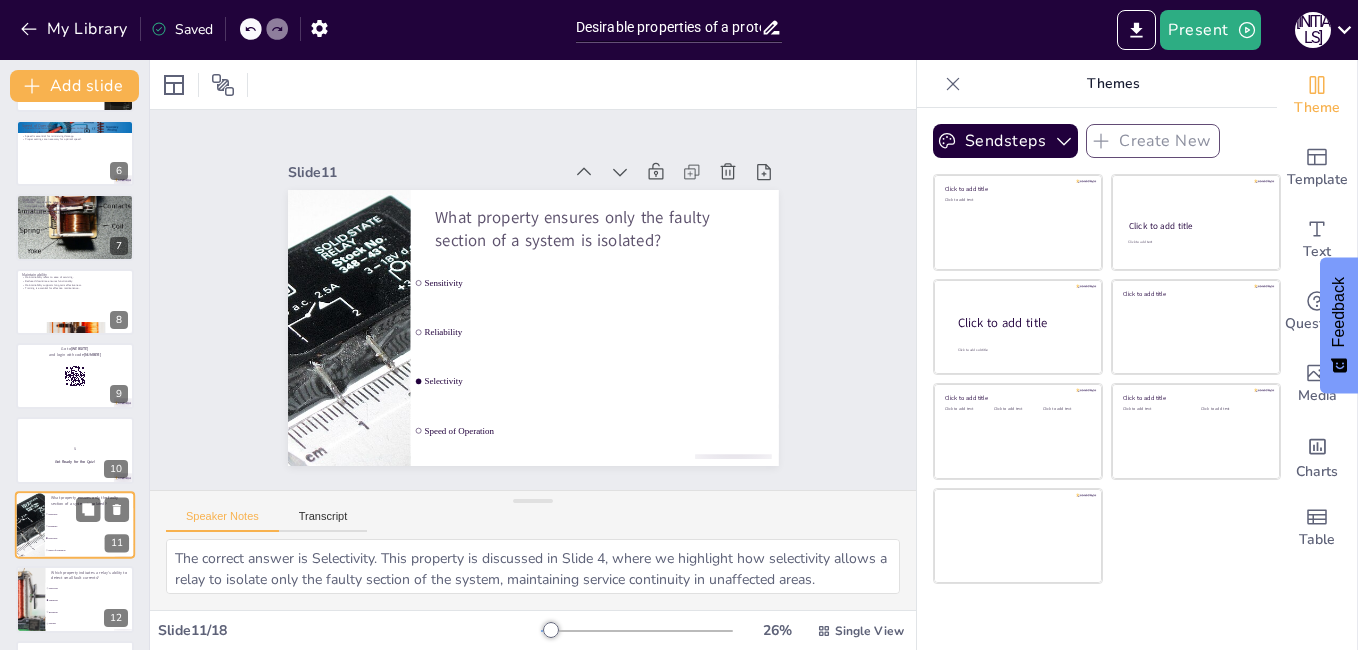 scroll, scrollTop: 519, scrollLeft: 0, axis: vertical 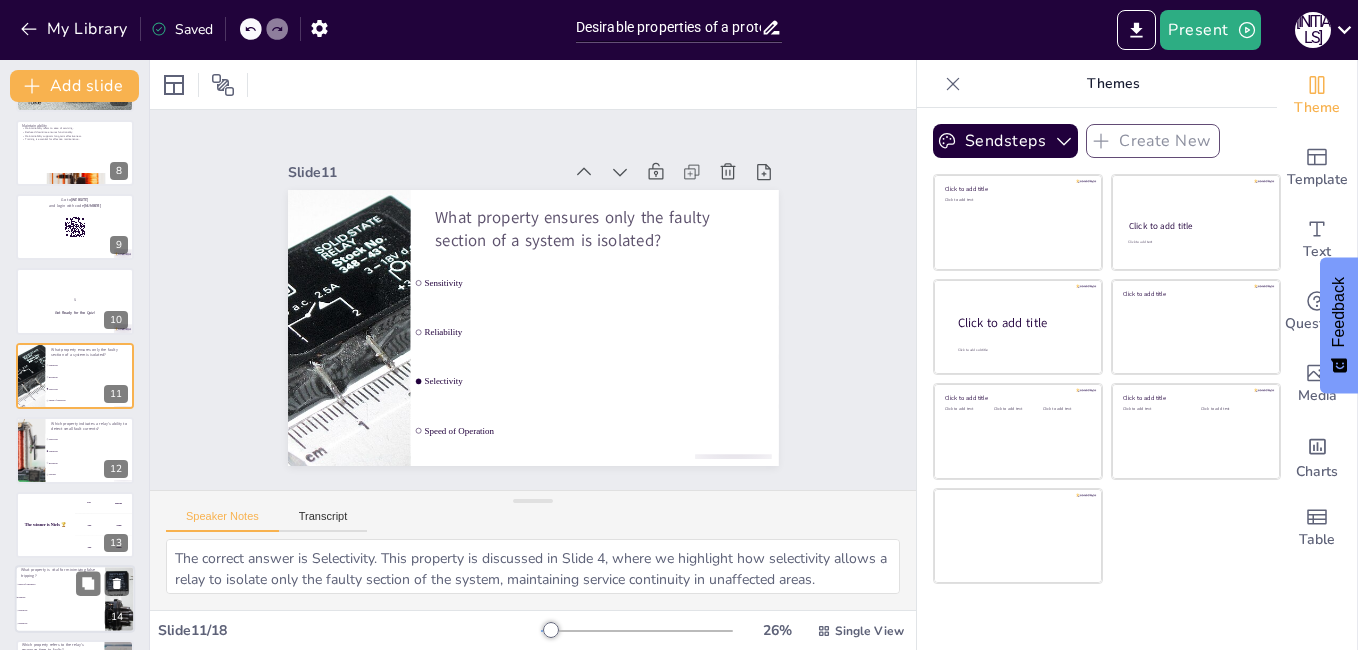 click on "Speed of Operation" at bounding box center [61, 584] 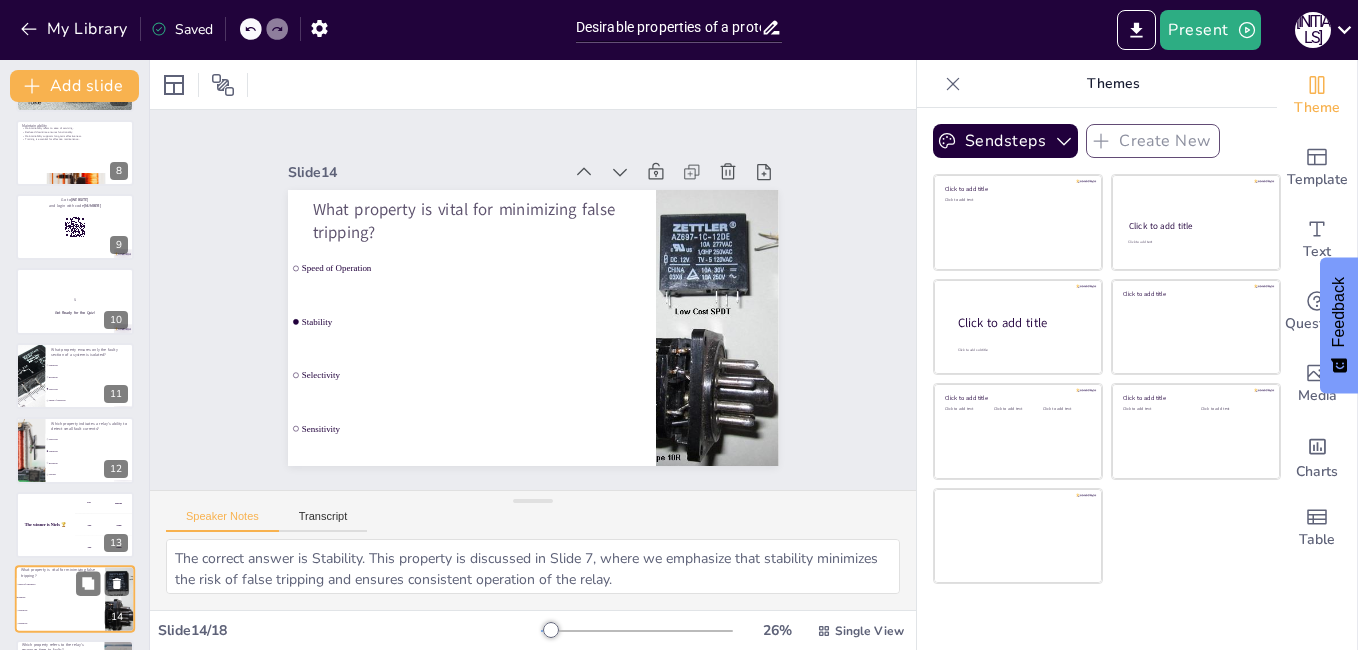 scroll, scrollTop: 742, scrollLeft: 0, axis: vertical 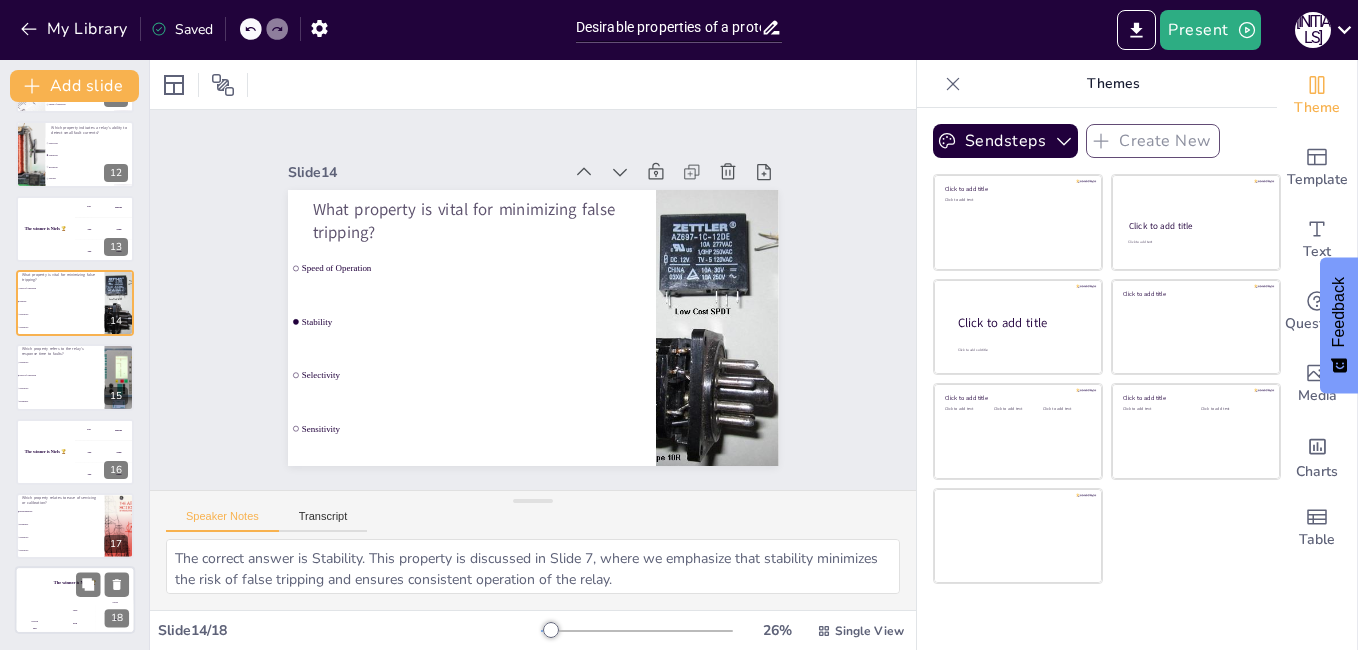 click on "200" at bounding box center (75, 623) 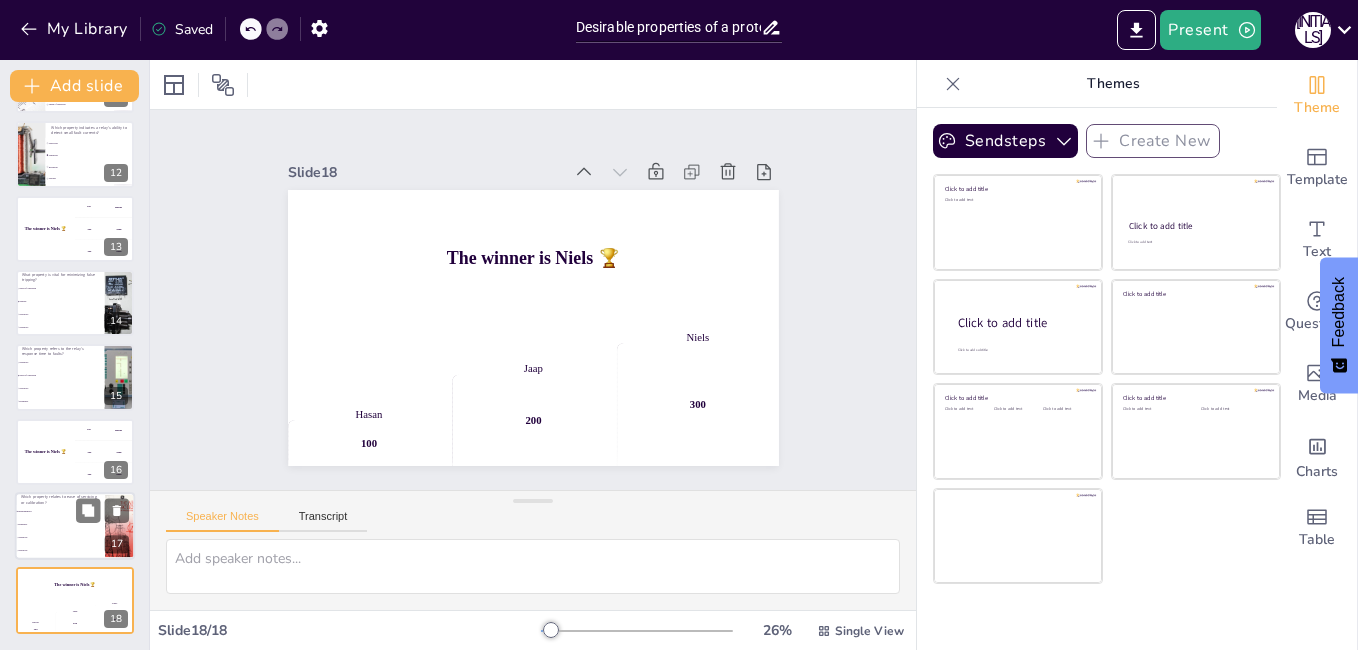 click on "Maintainability Reliability Sensitivity Selectivity" at bounding box center (60, 531) 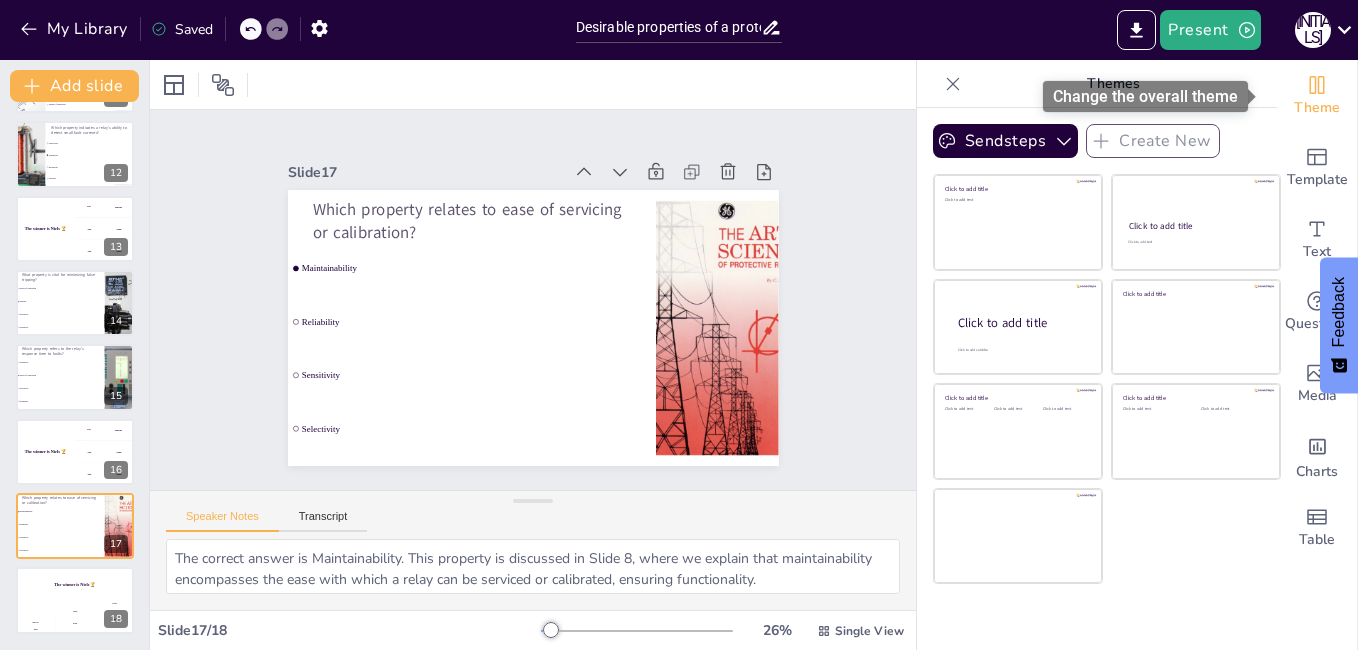 click 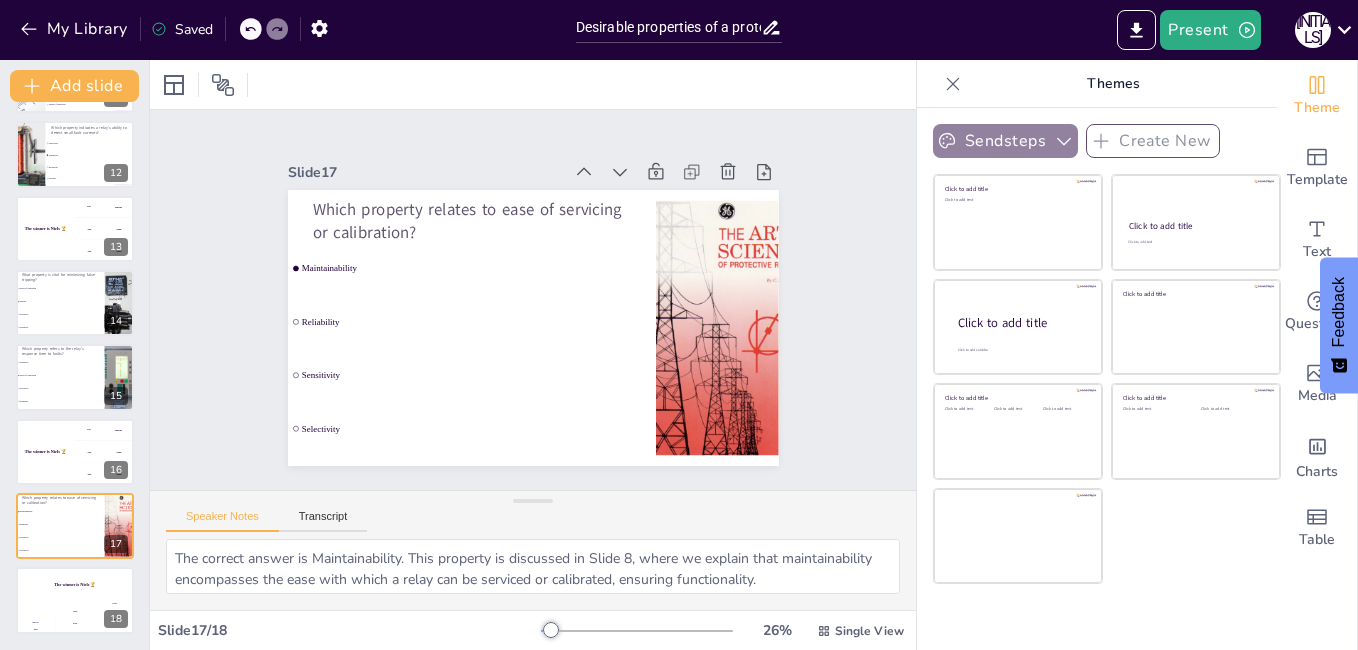 click 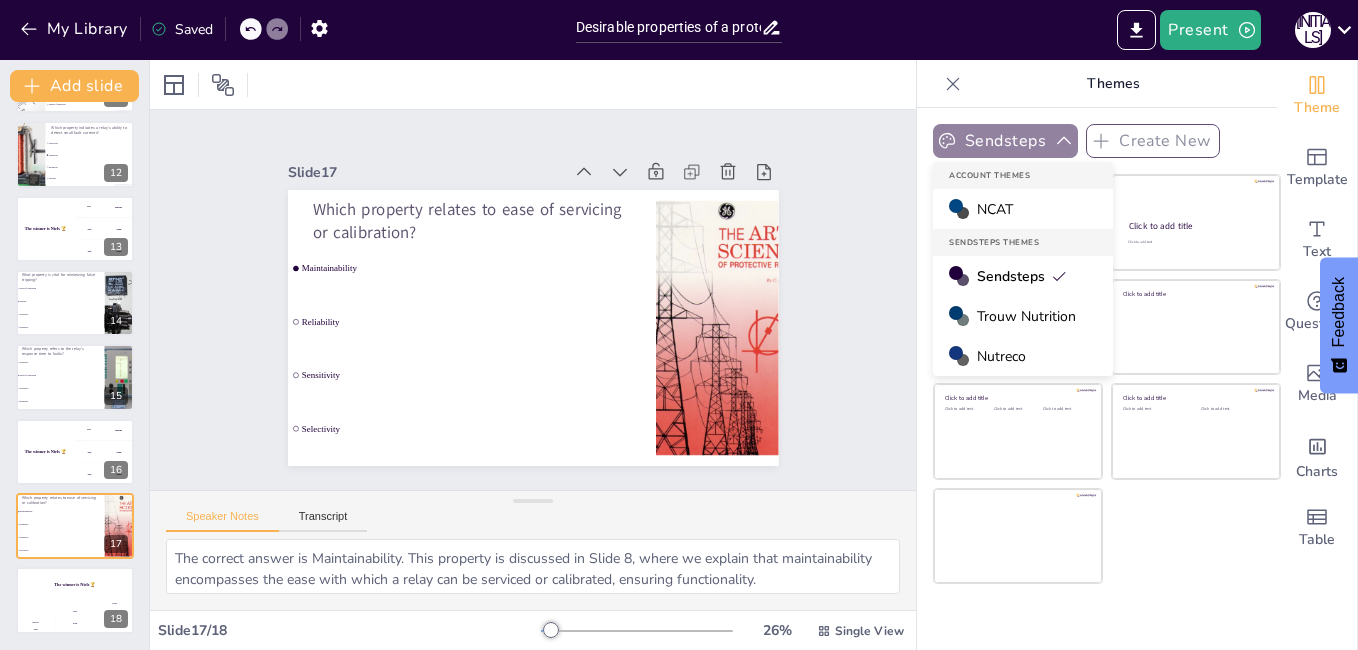 click 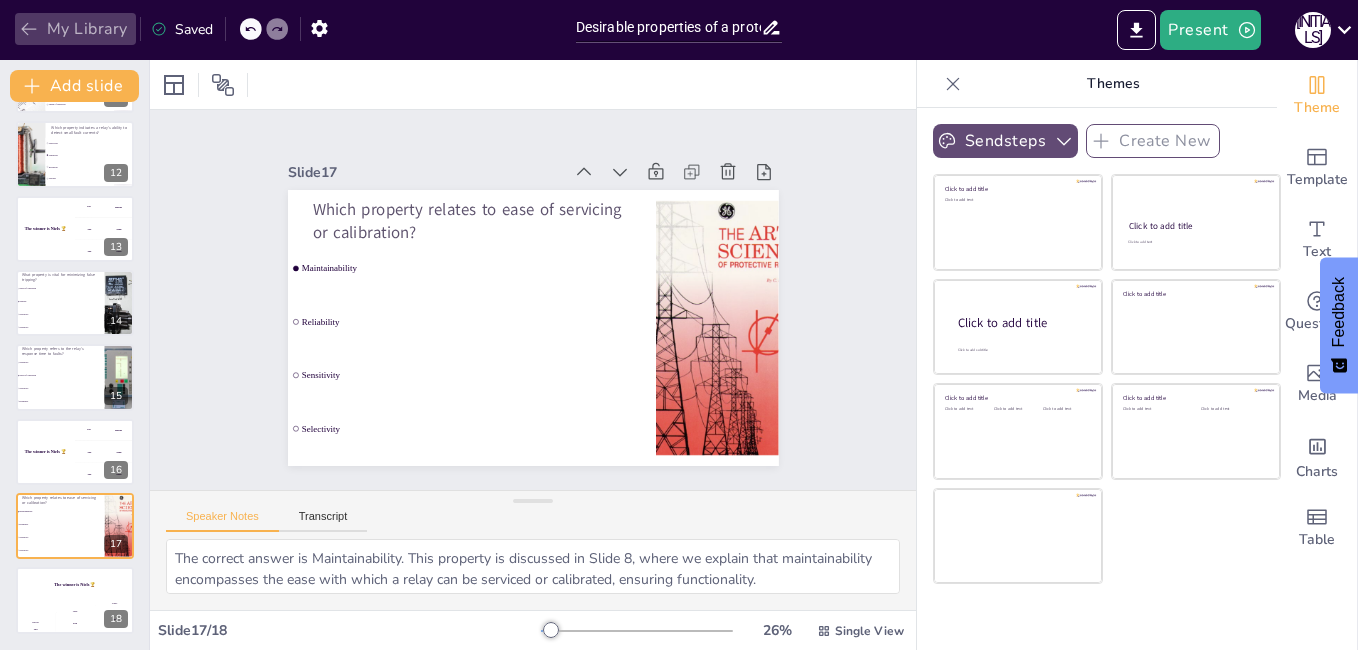 click on "My Library" at bounding box center (75, 29) 